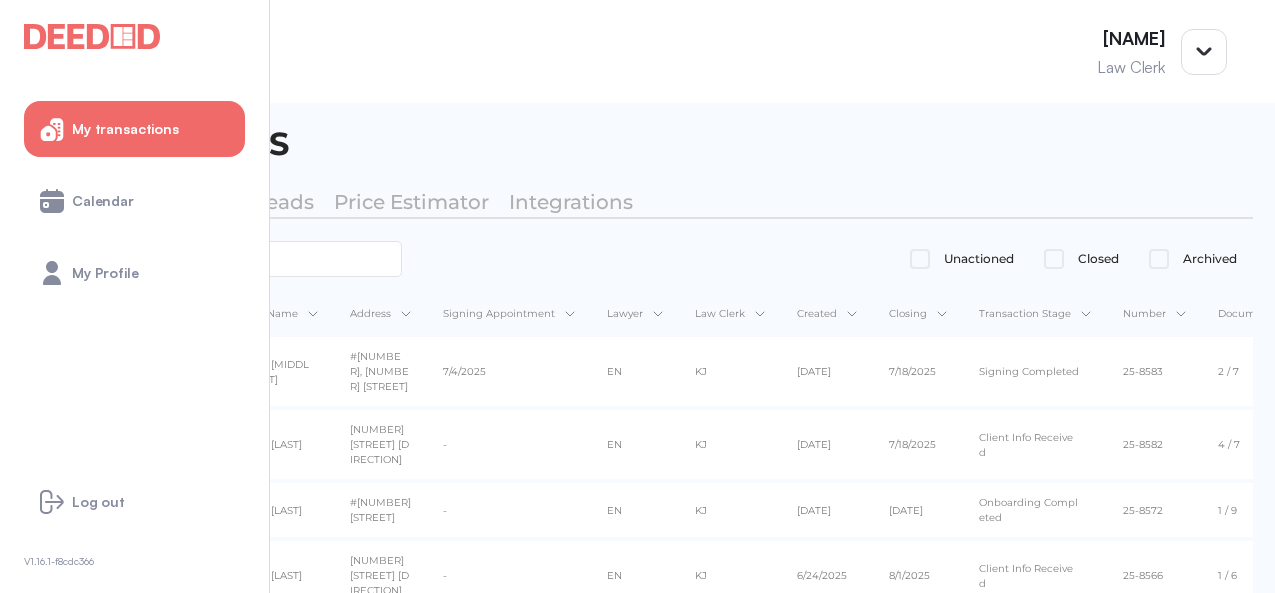 scroll, scrollTop: 0, scrollLeft: 0, axis: both 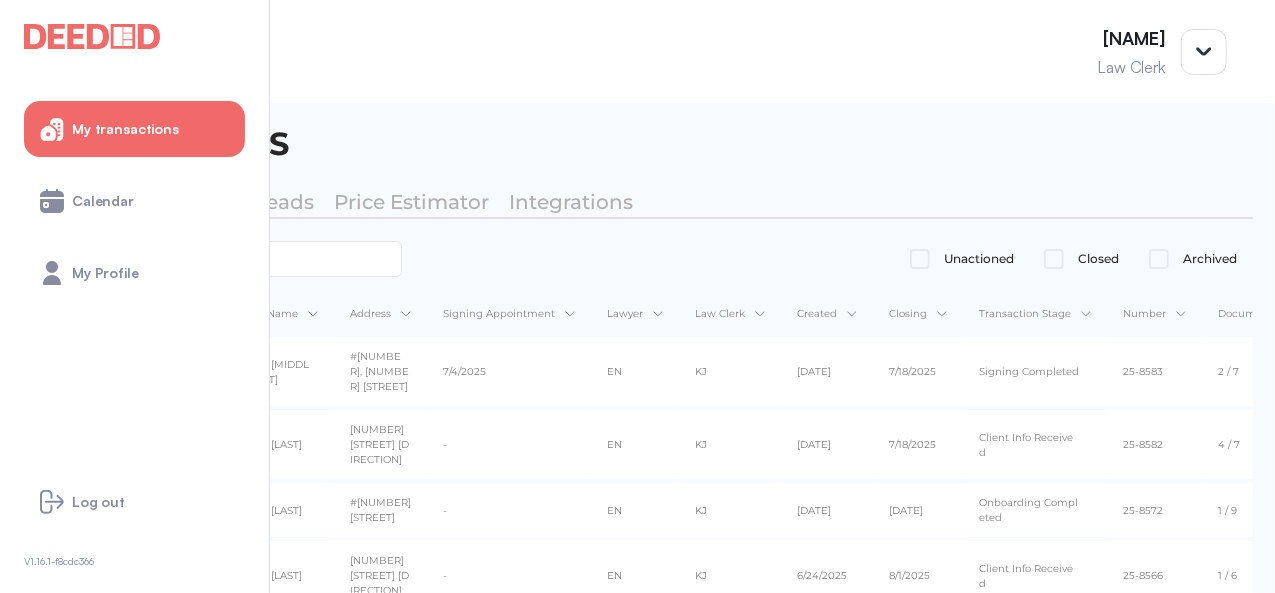 click on "Province" at bounding box center (170, 313) 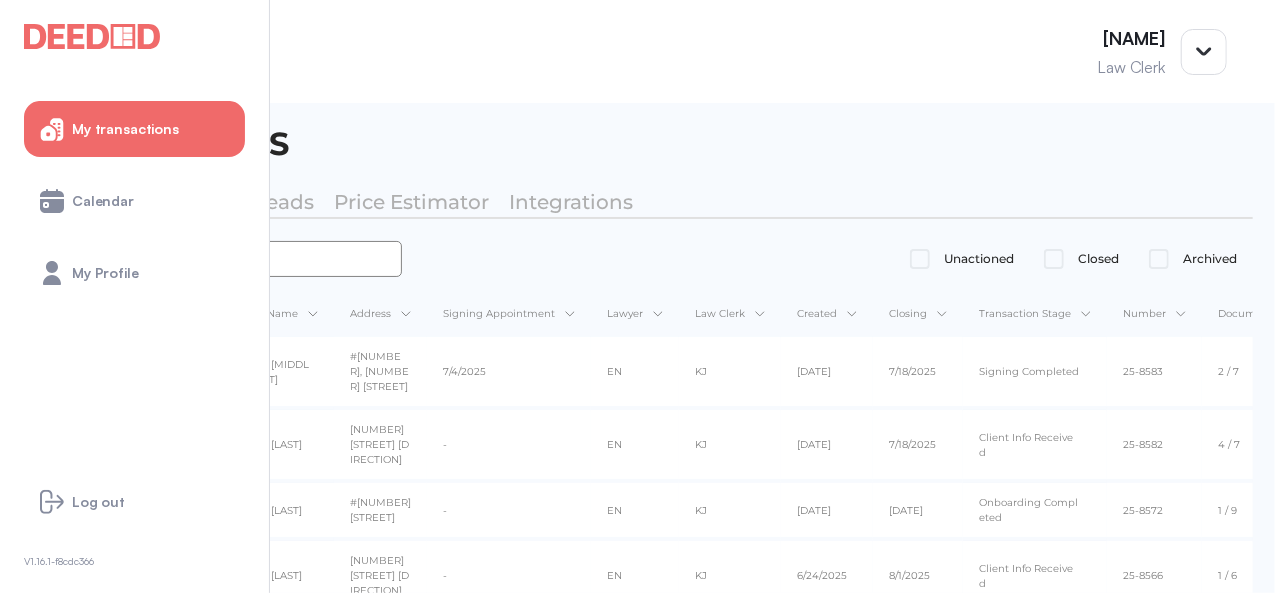 click at bounding box center (212, 259) 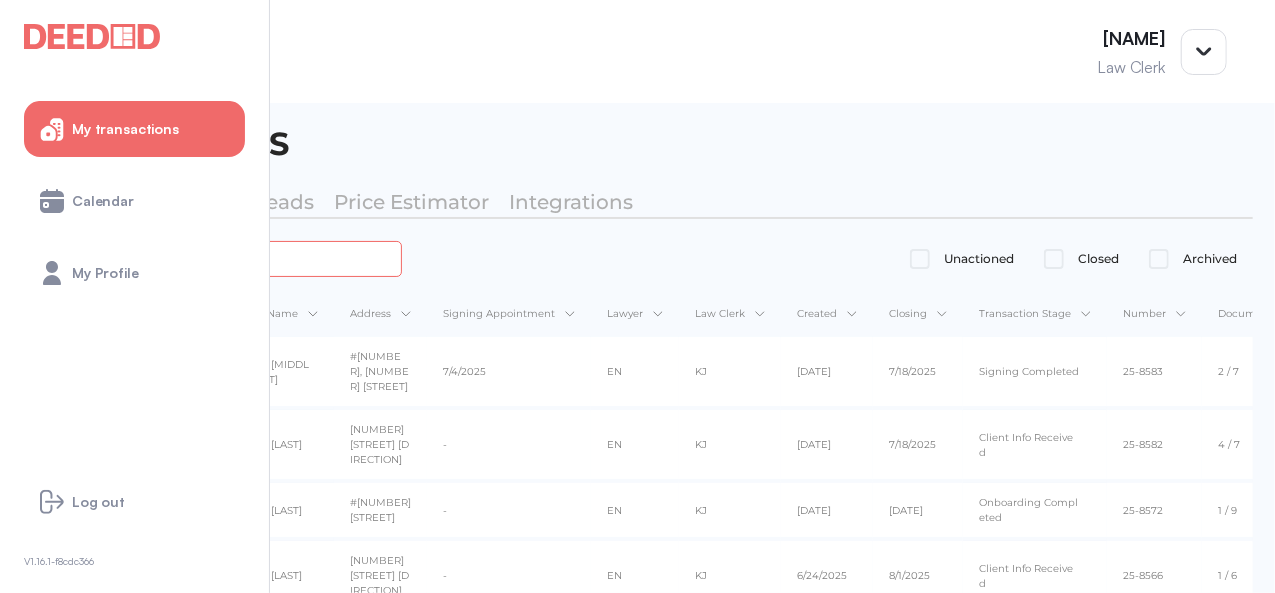 type on "*****" 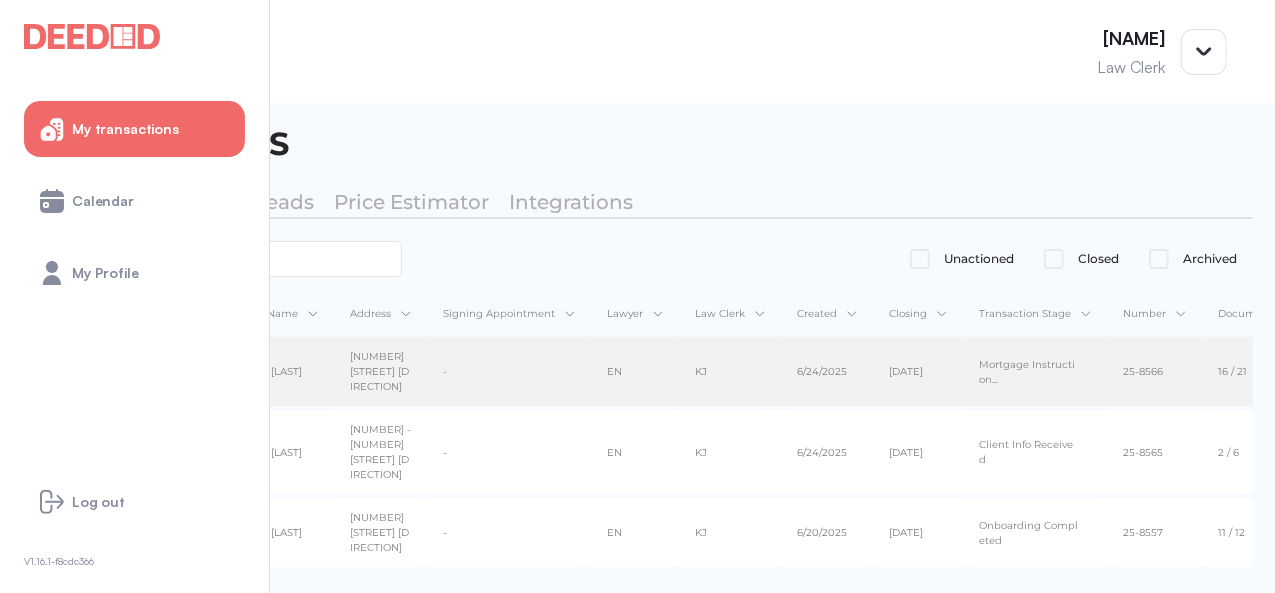 click on "-" at bounding box center [509, 371] 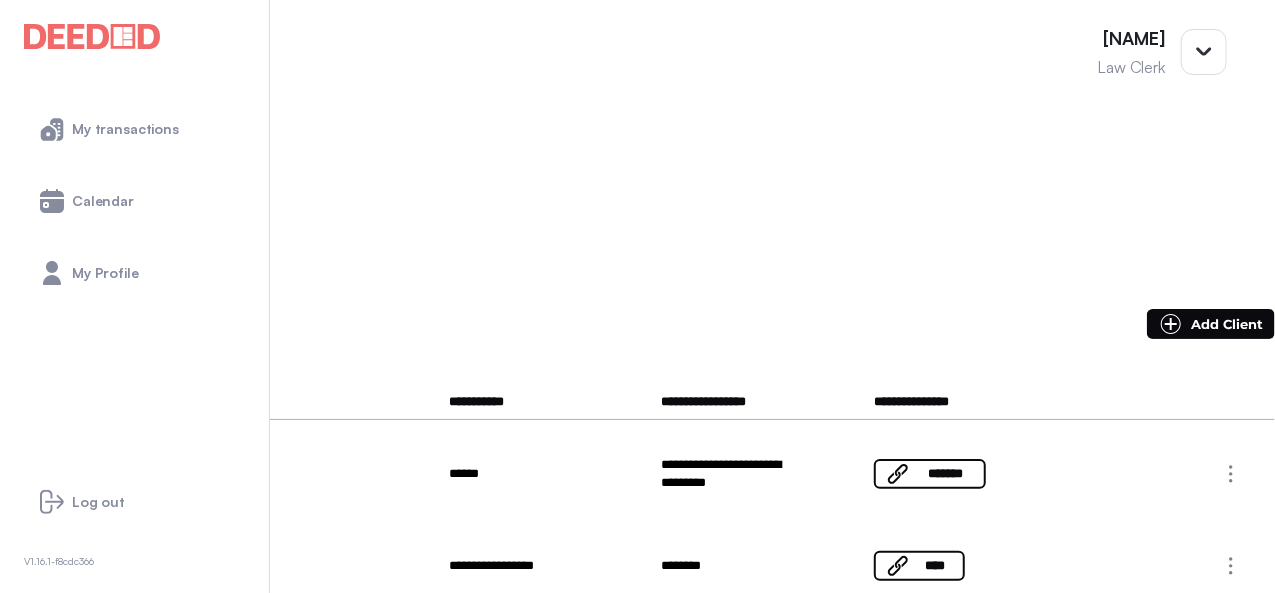 scroll, scrollTop: 400, scrollLeft: 0, axis: vertical 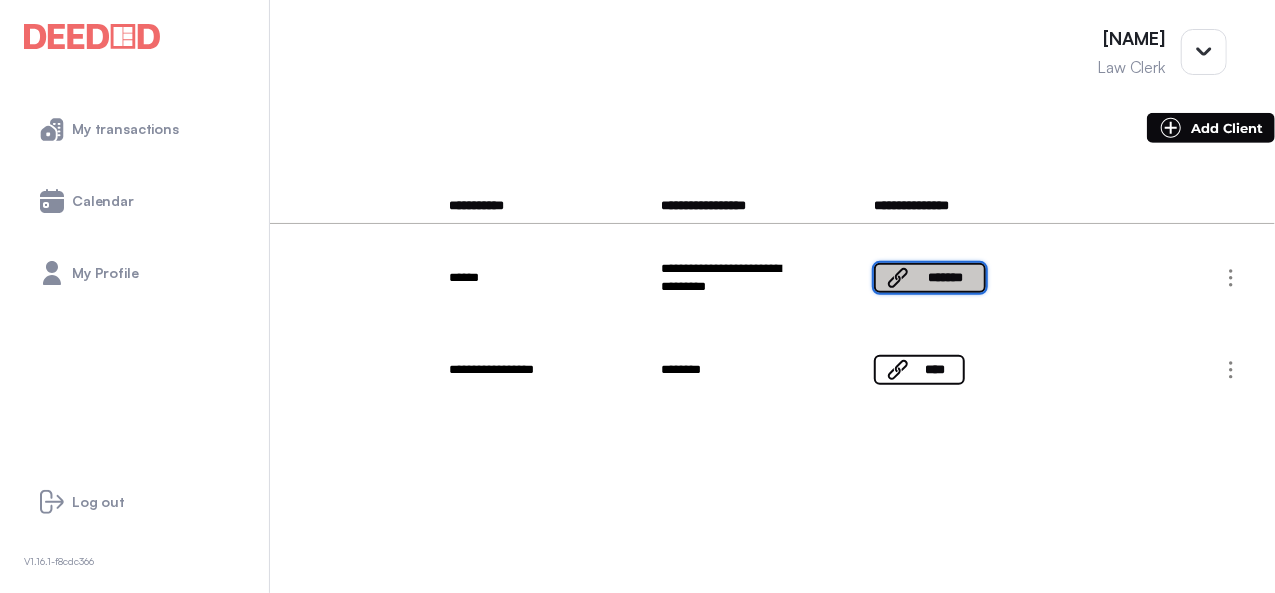 click on "*******" at bounding box center [946, 278] 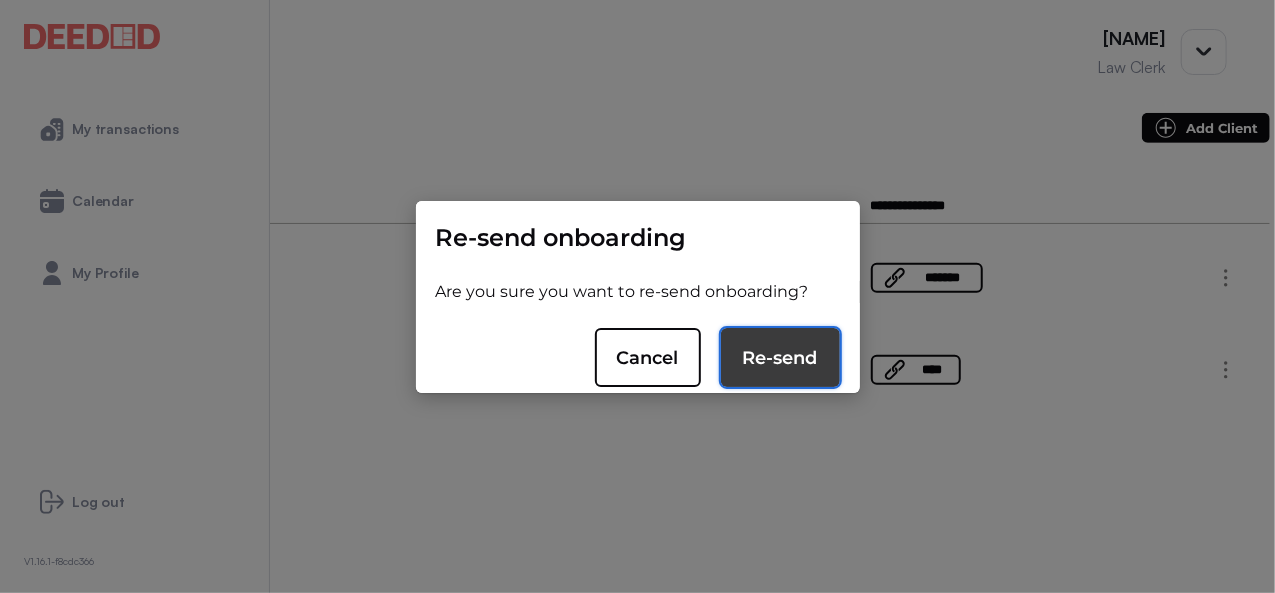 click on "Re-send" at bounding box center (780, 358) 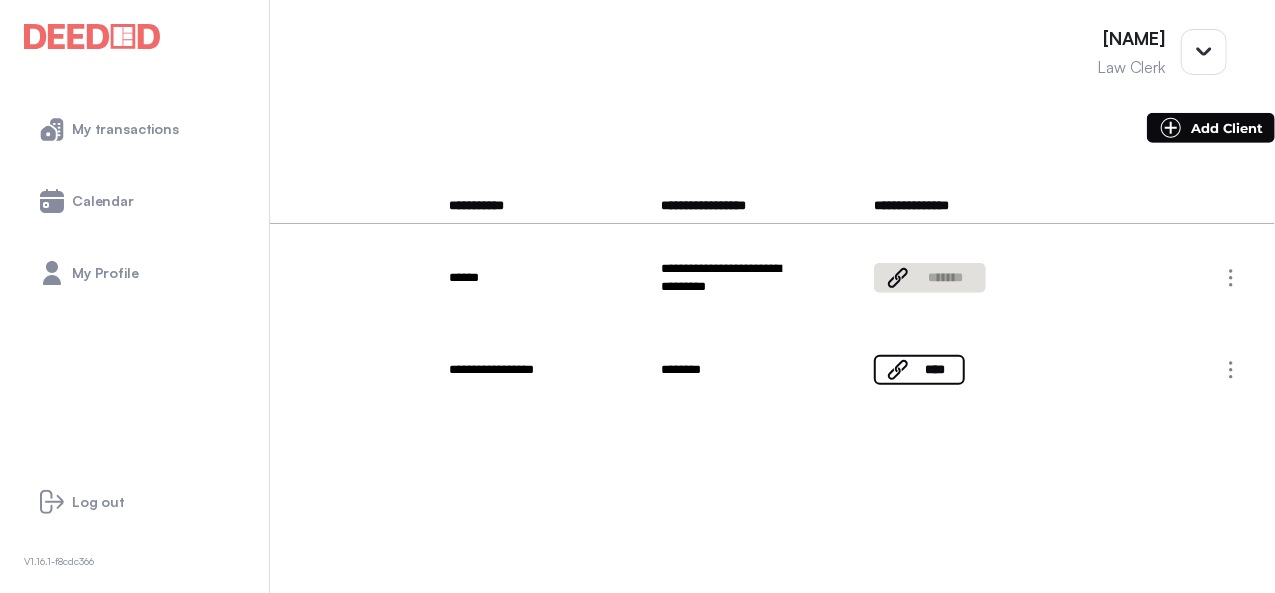 click on "**********" at bounding box center [637, 370] 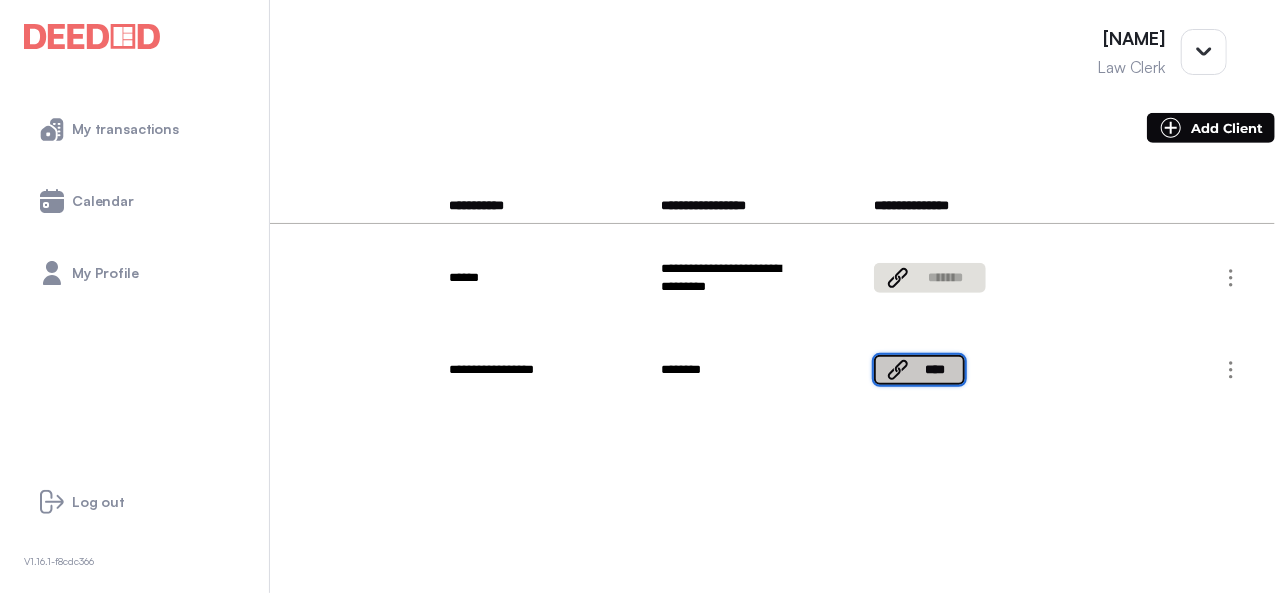 click on "****" at bounding box center [919, 370] 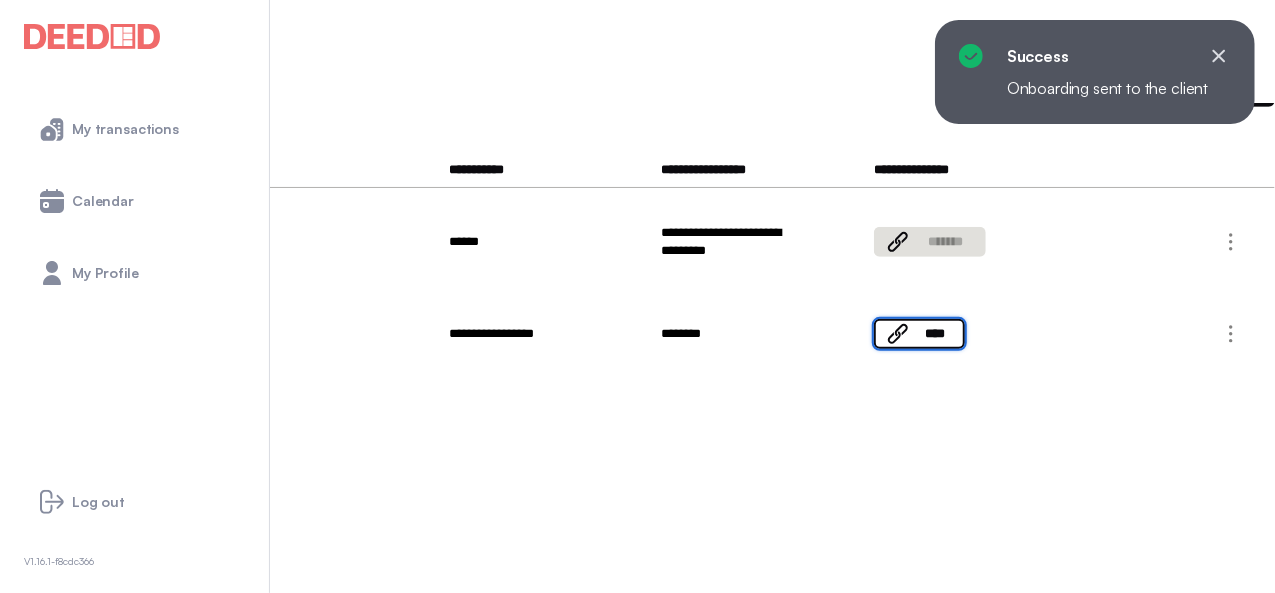 scroll, scrollTop: 0, scrollLeft: 0, axis: both 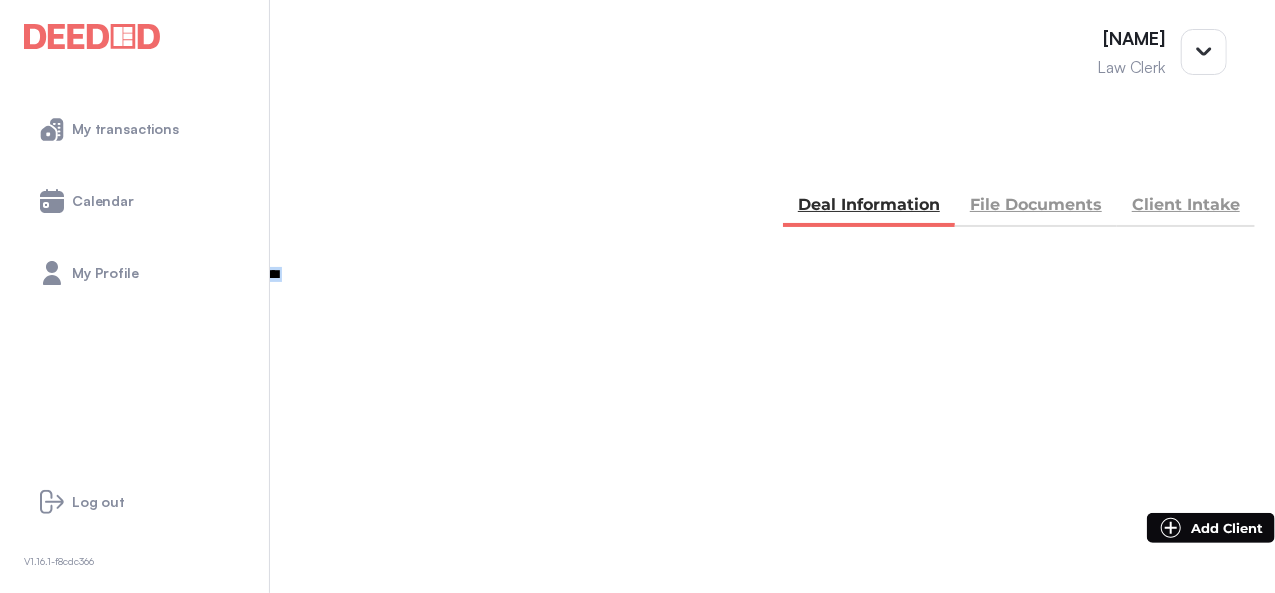drag, startPoint x: 502, startPoint y: 317, endPoint x: 607, endPoint y: 377, distance: 120.93387 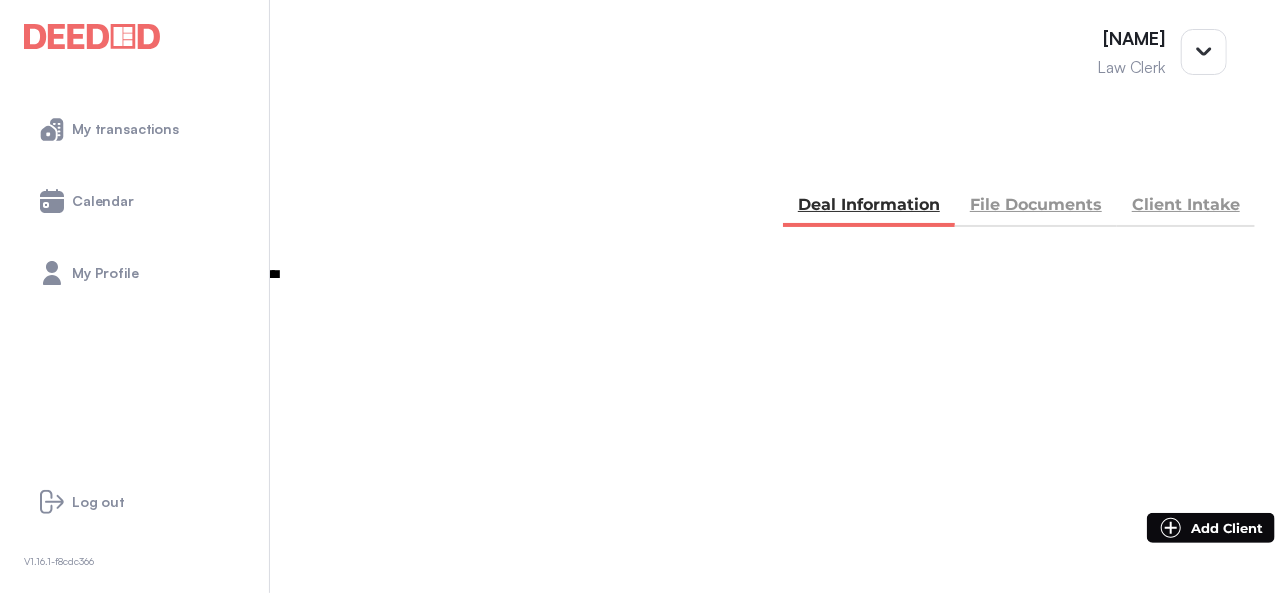 click on "BACK my deals Deal Information File Documents Client Intake" at bounding box center (637, 185) 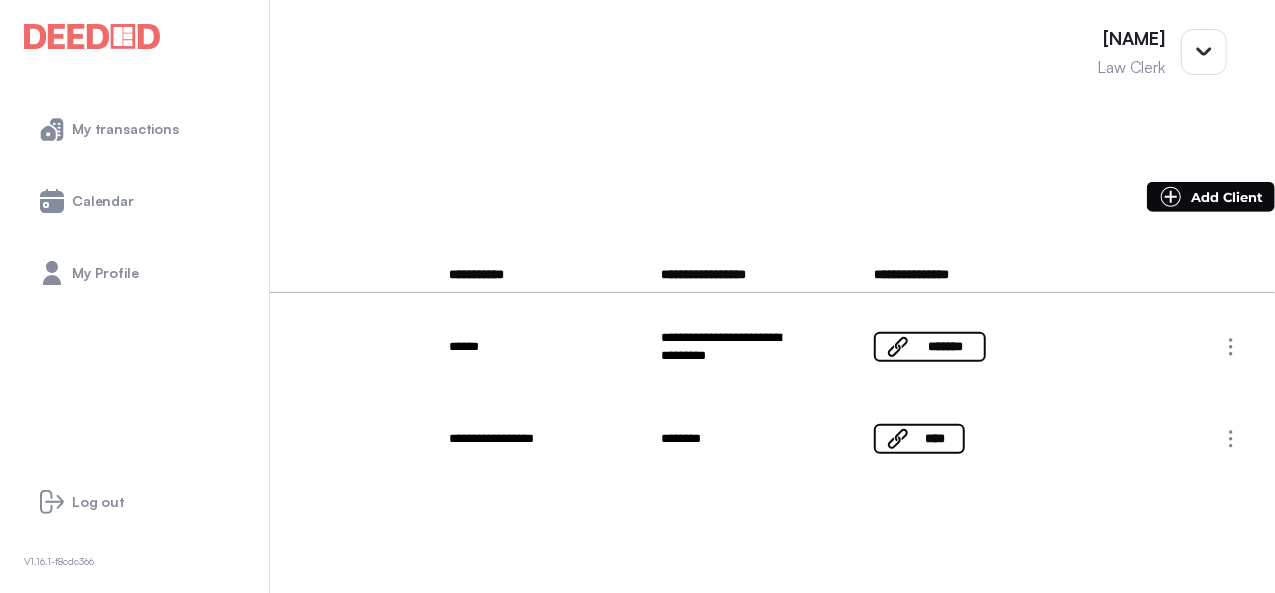 scroll, scrollTop: 300, scrollLeft: 0, axis: vertical 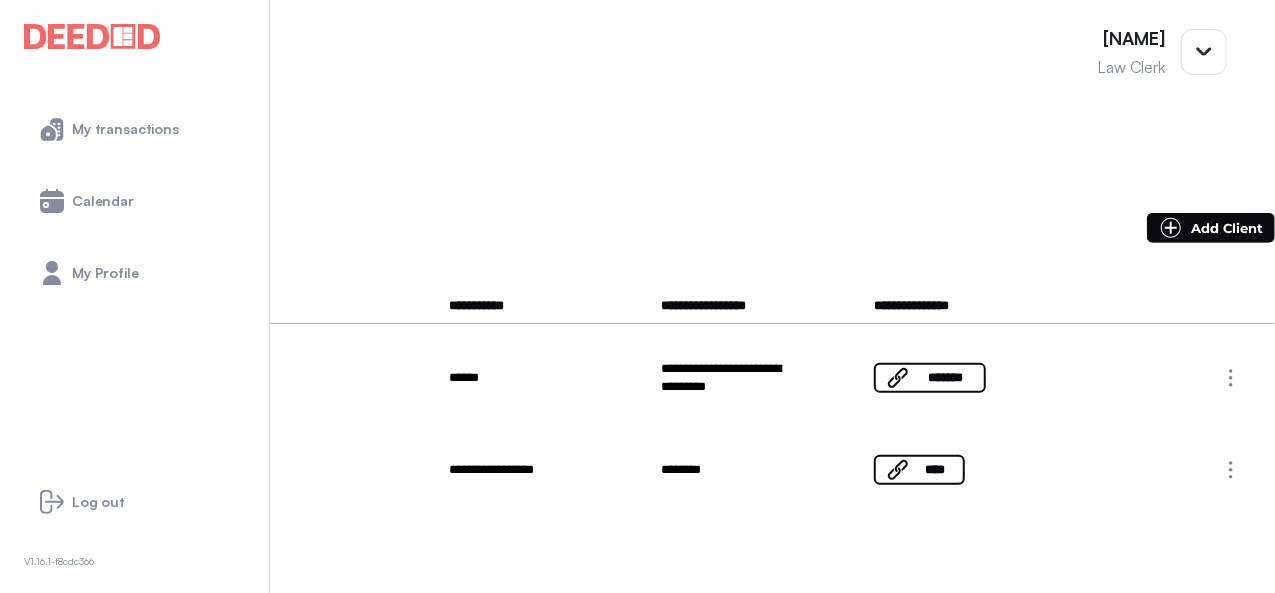 click on "**********" at bounding box center (89, 399) 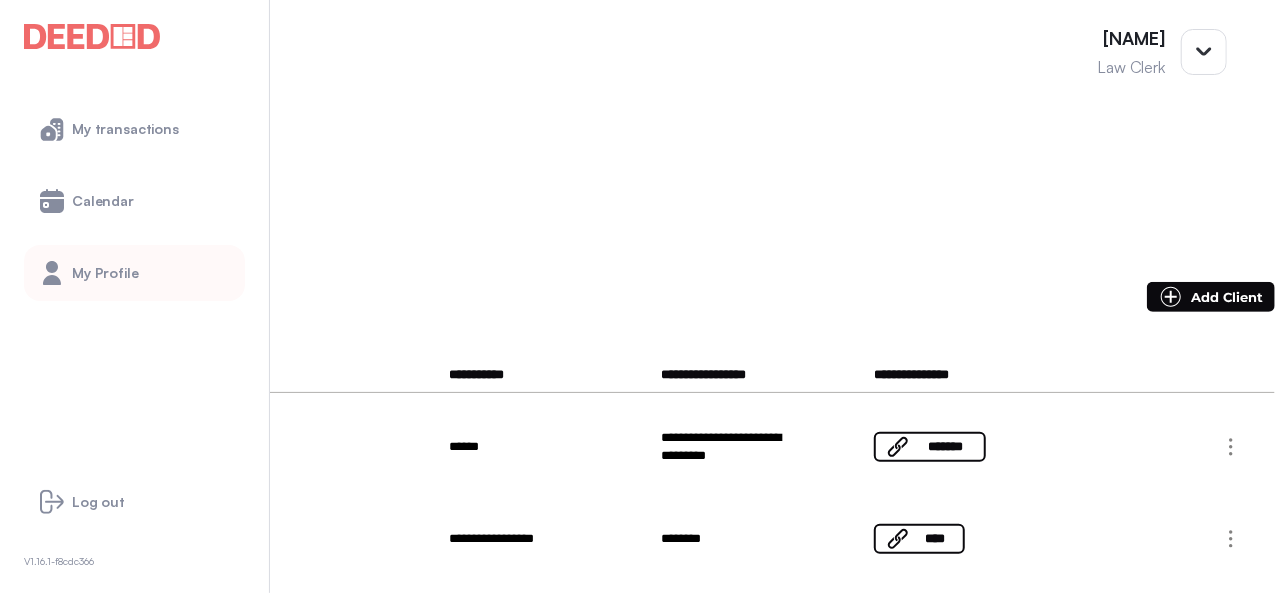 scroll, scrollTop: 200, scrollLeft: 0, axis: vertical 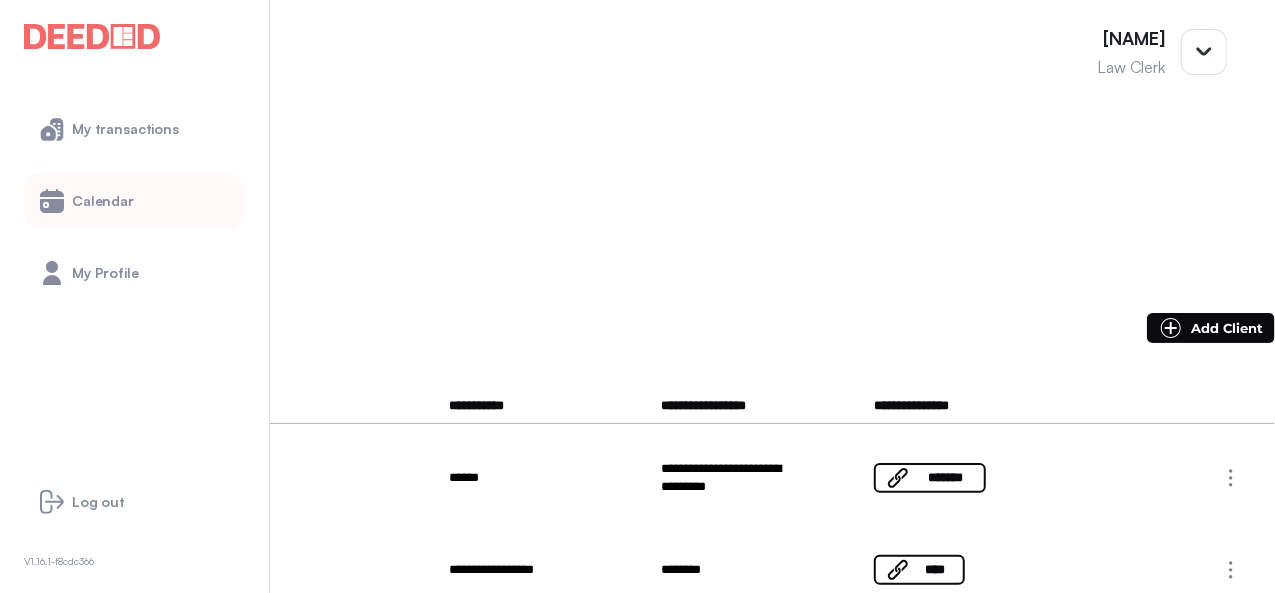 drag, startPoint x: 164, startPoint y: 205, endPoint x: 179, endPoint y: 188, distance: 22.671568 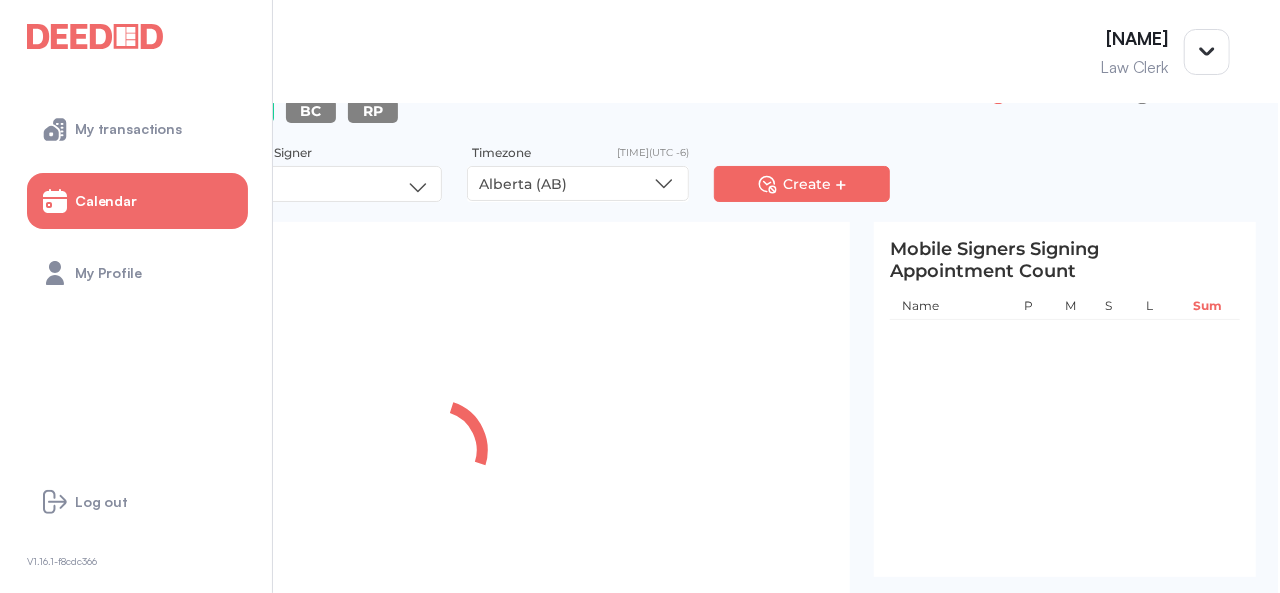 scroll, scrollTop: 0, scrollLeft: 0, axis: both 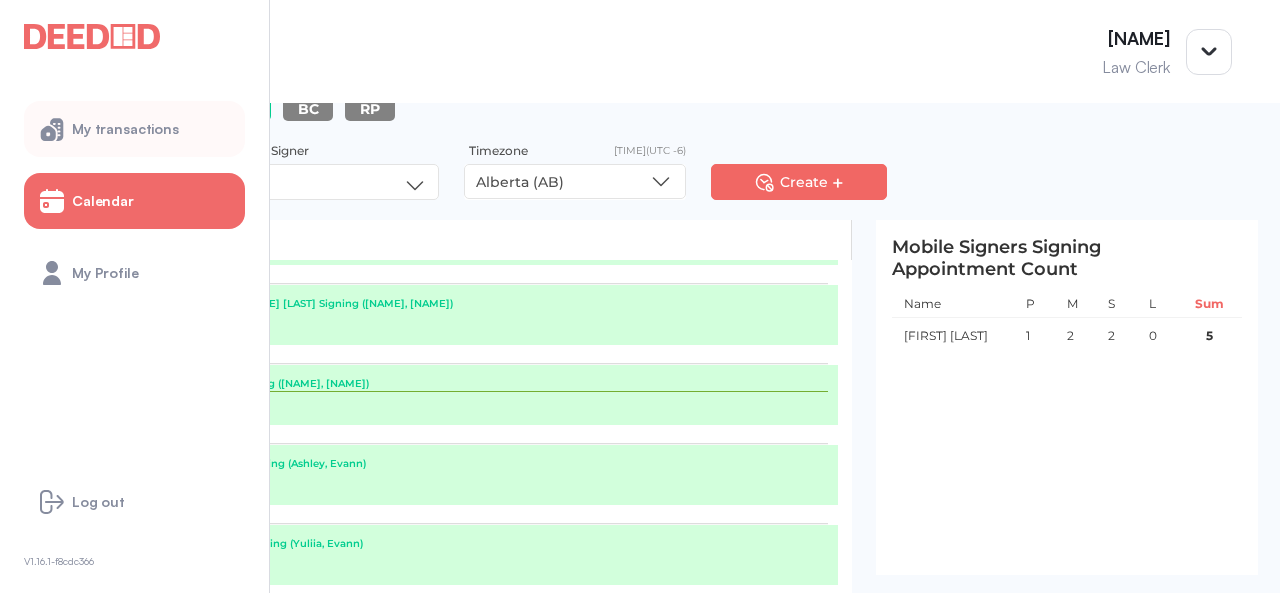 click on "My transactions" at bounding box center (134, 129) 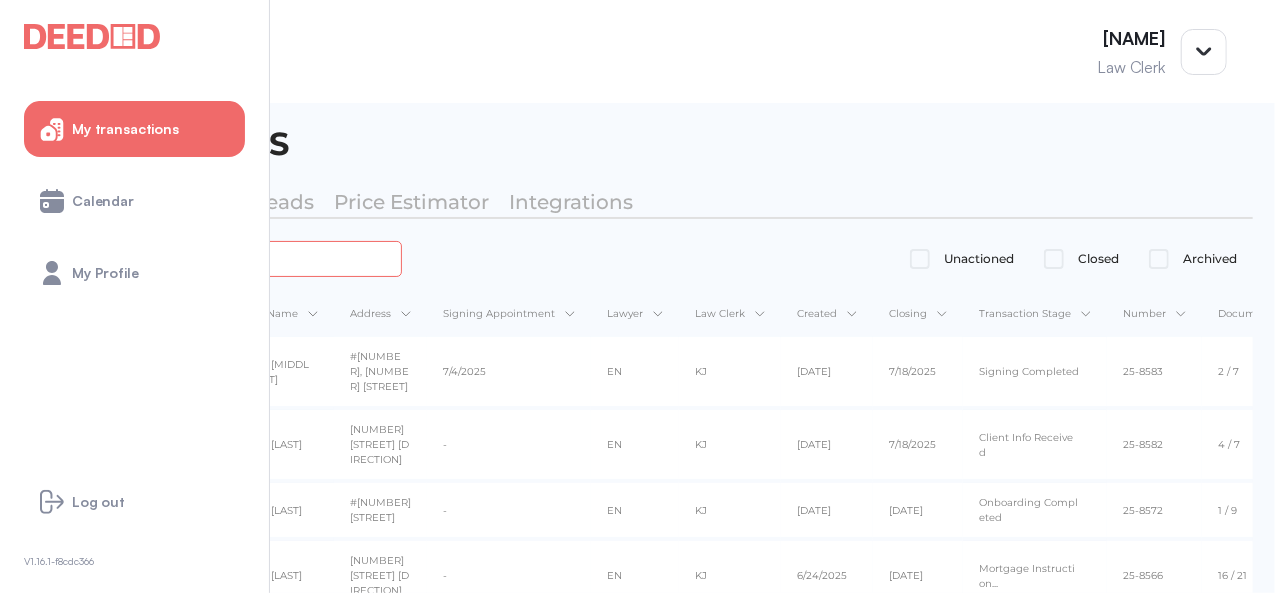 click at bounding box center [224, 258] 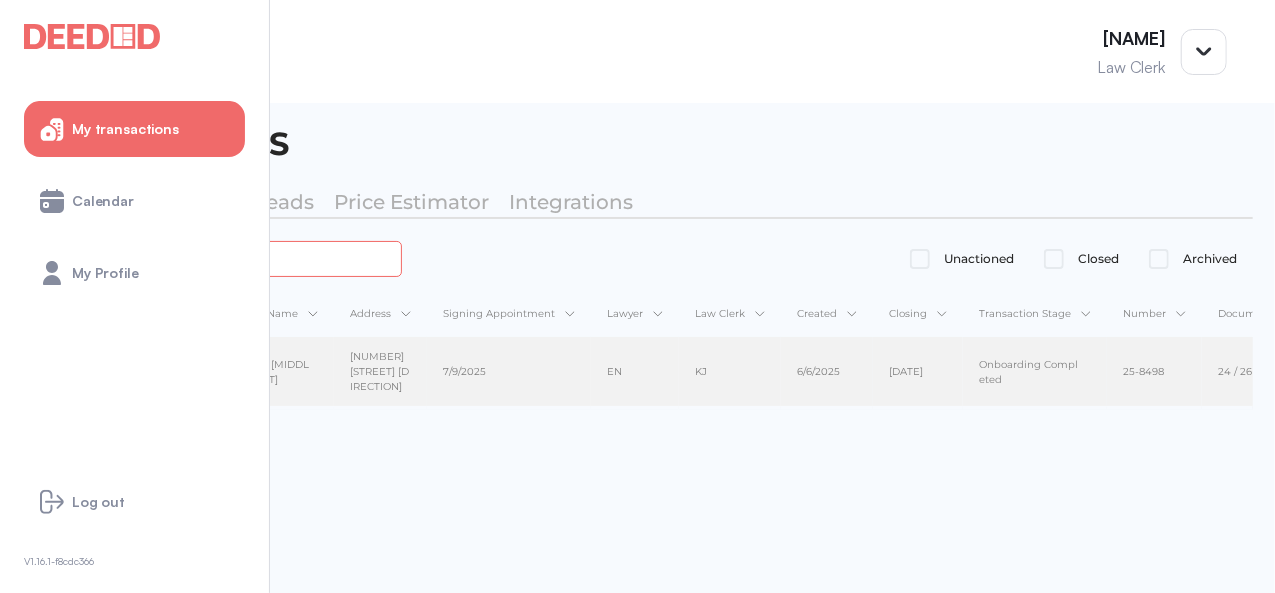 type on "***" 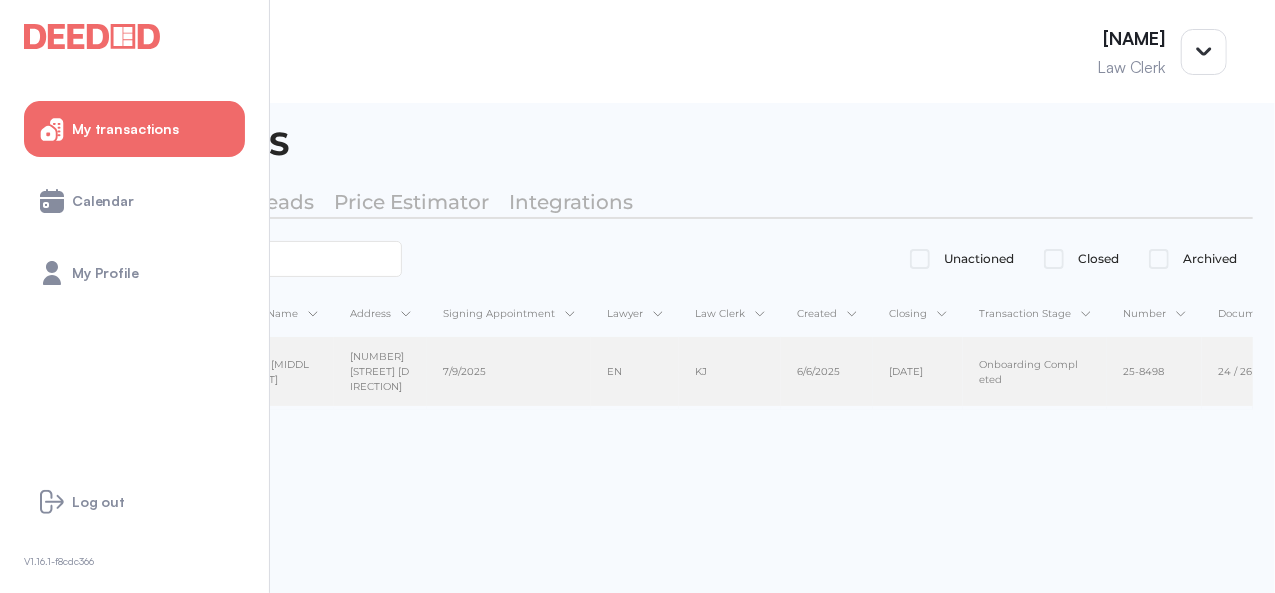 drag, startPoint x: 602, startPoint y: 370, endPoint x: 606, endPoint y: 382, distance: 12.649111 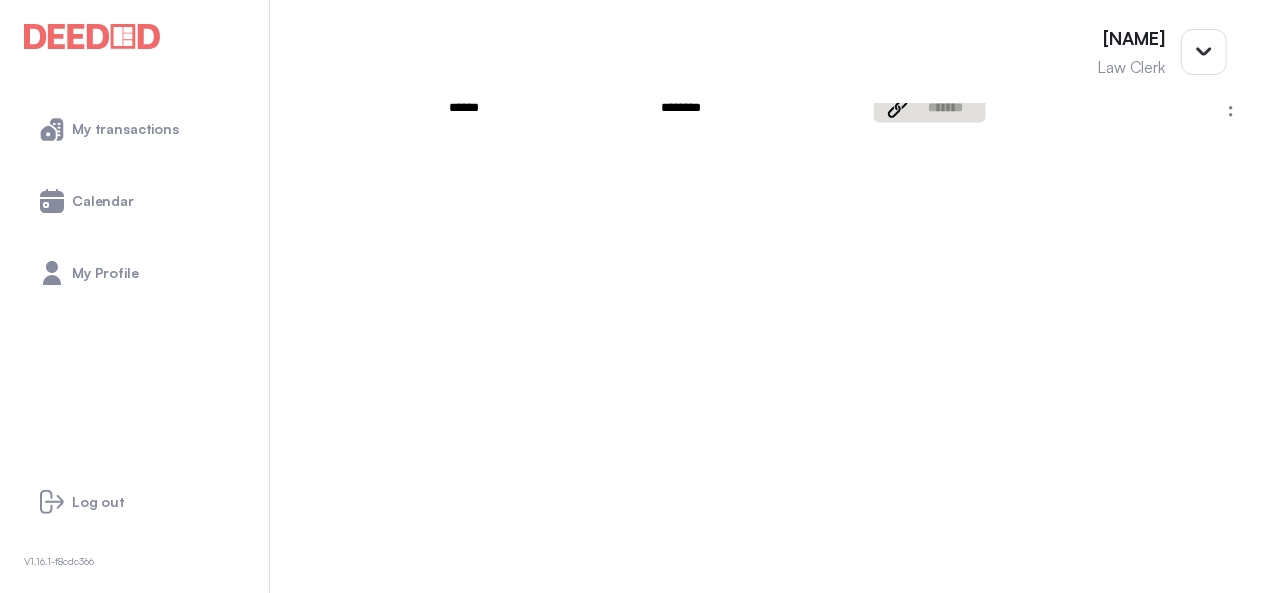 scroll, scrollTop: 700, scrollLeft: 0, axis: vertical 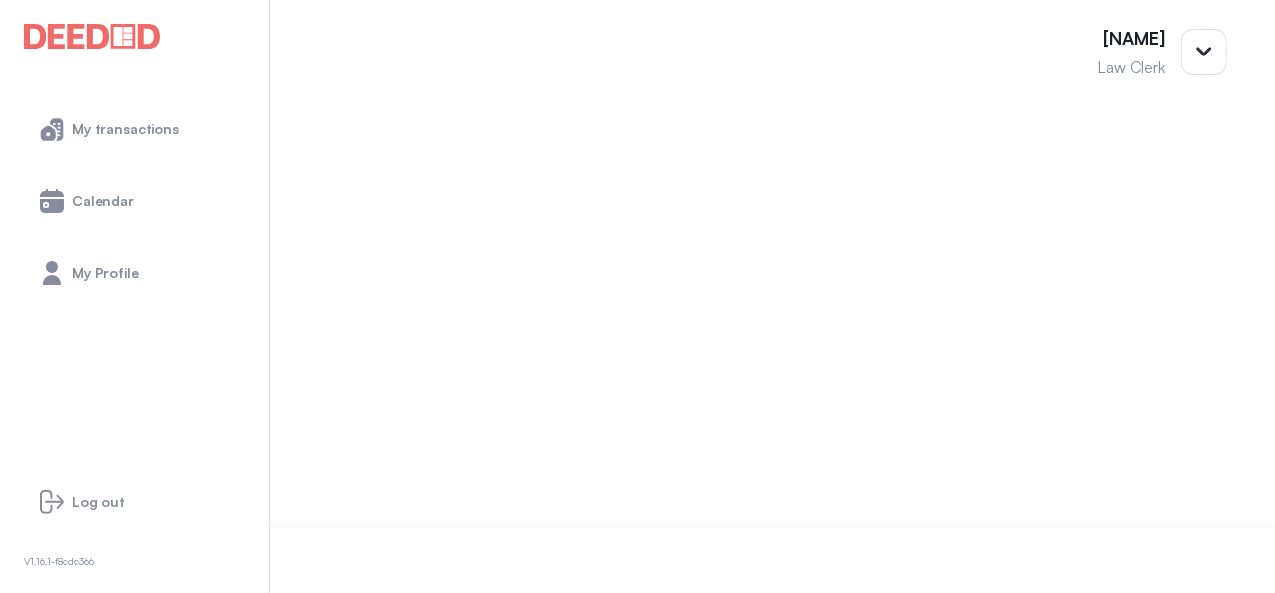 click on "Signing Completed" at bounding box center (60, 227) 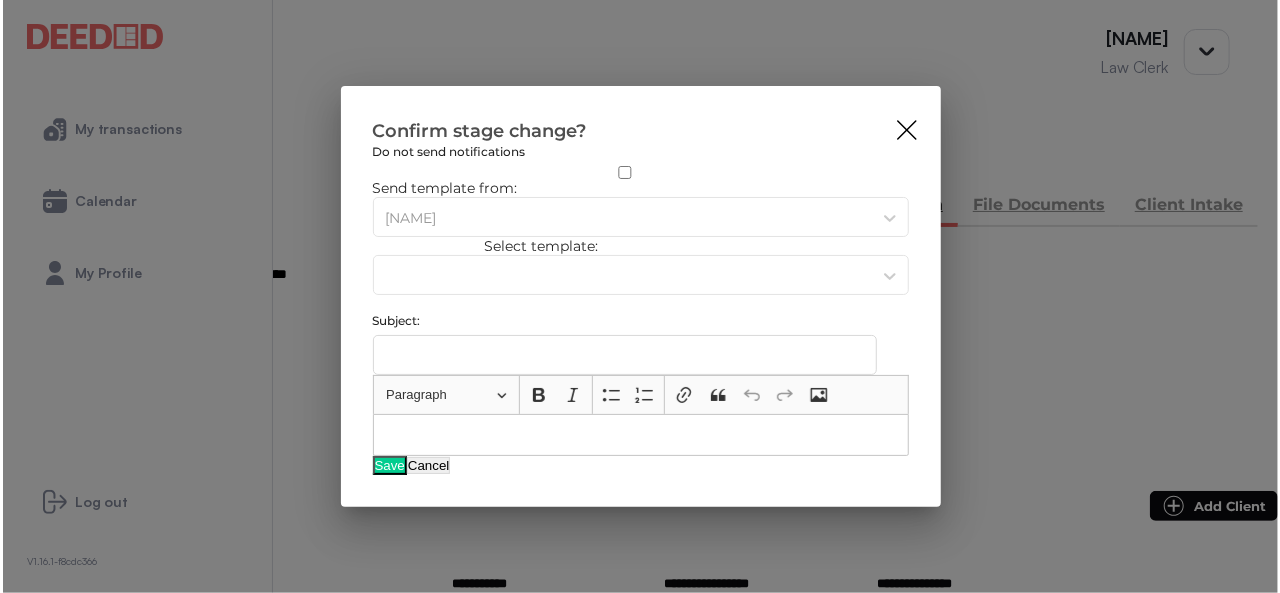 scroll, scrollTop: 0, scrollLeft: 0, axis: both 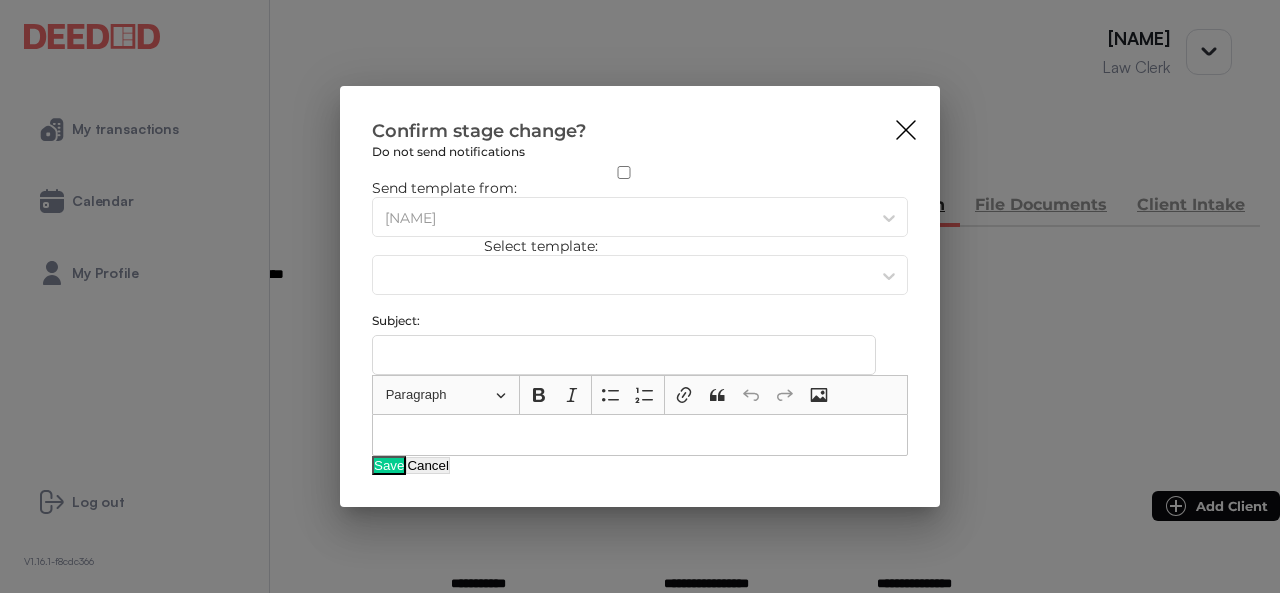 click on "Save" at bounding box center (389, 465) 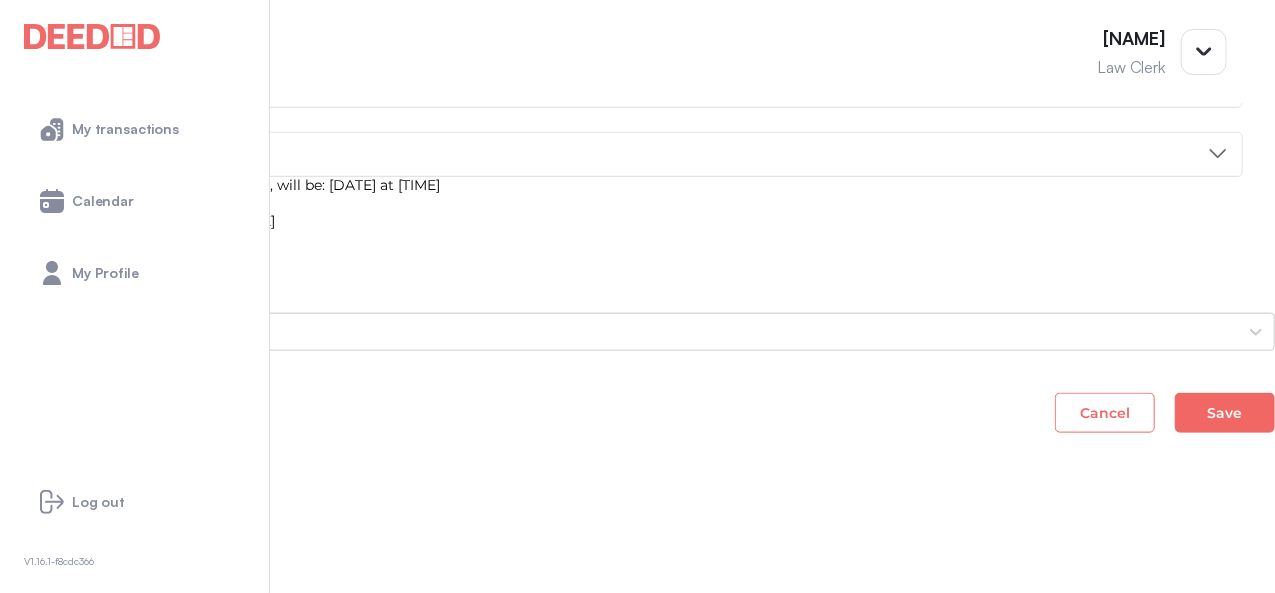 scroll, scrollTop: 1300, scrollLeft: 0, axis: vertical 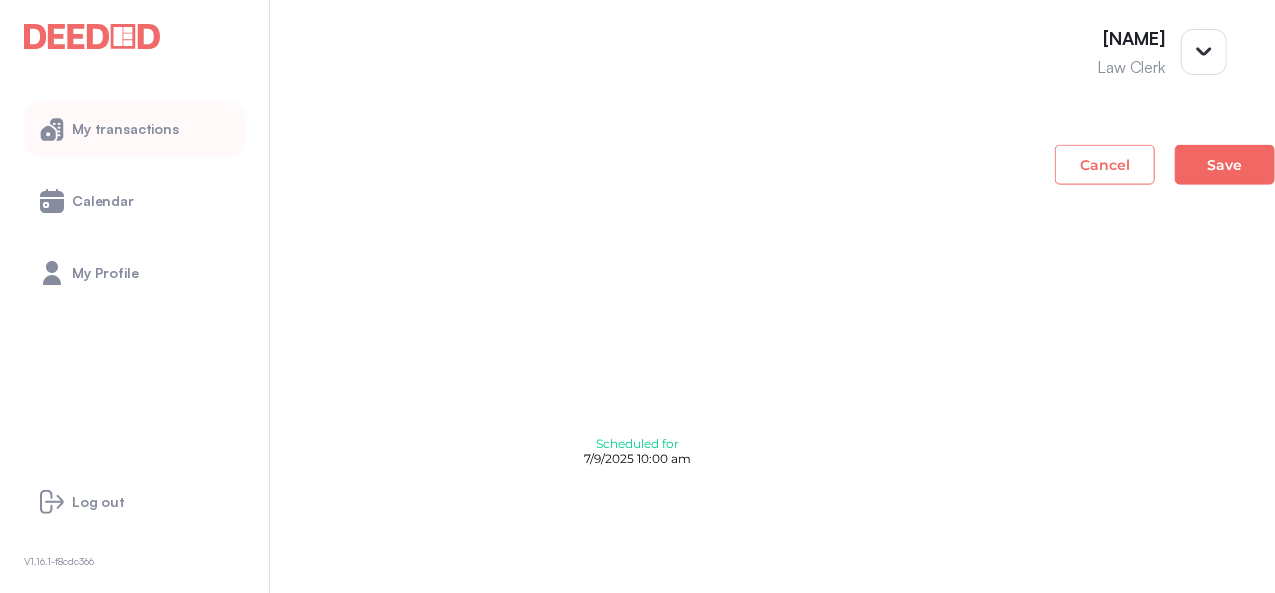 click on "My transactions" at bounding box center (125, 129) 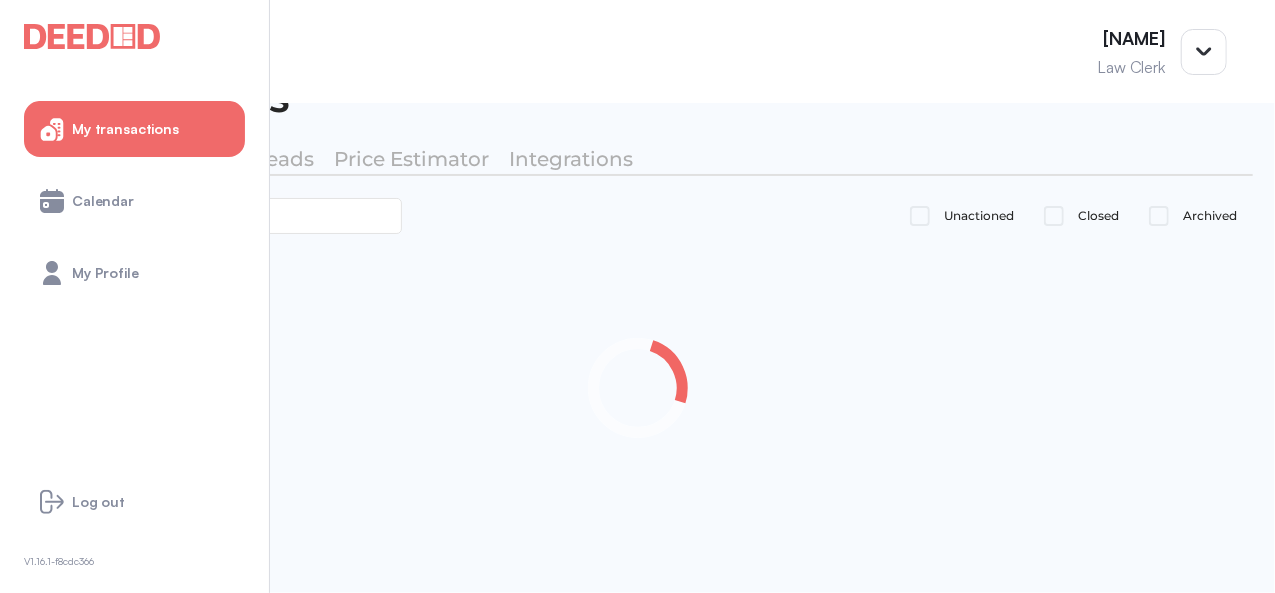 scroll, scrollTop: 43, scrollLeft: 0, axis: vertical 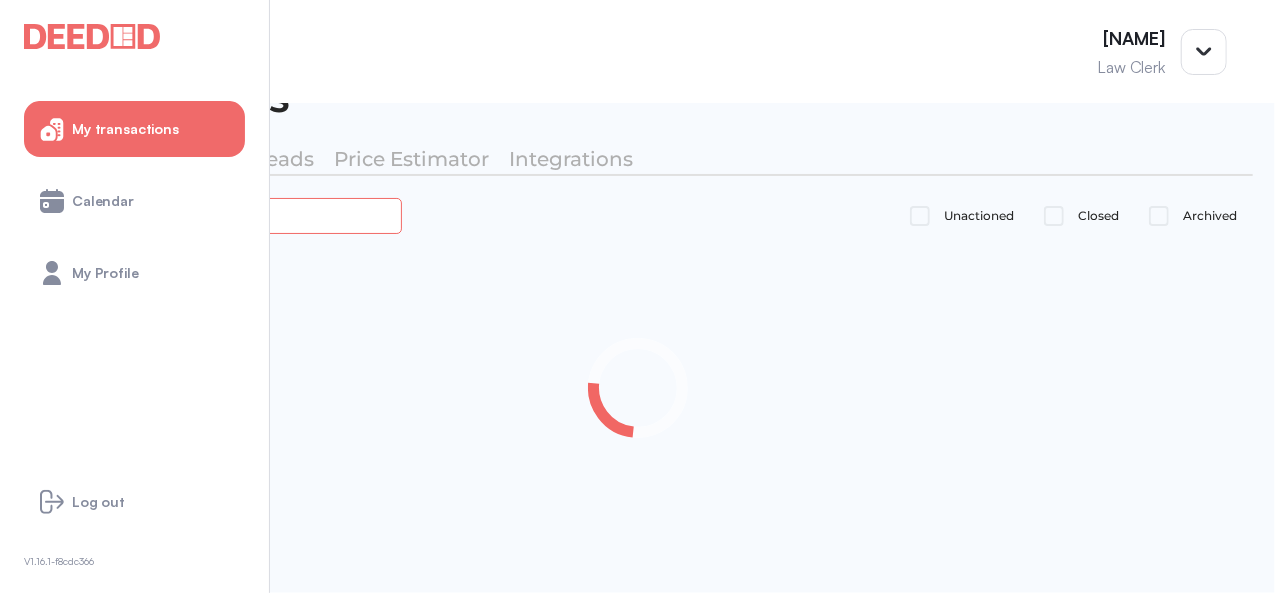 click at bounding box center [224, 215] 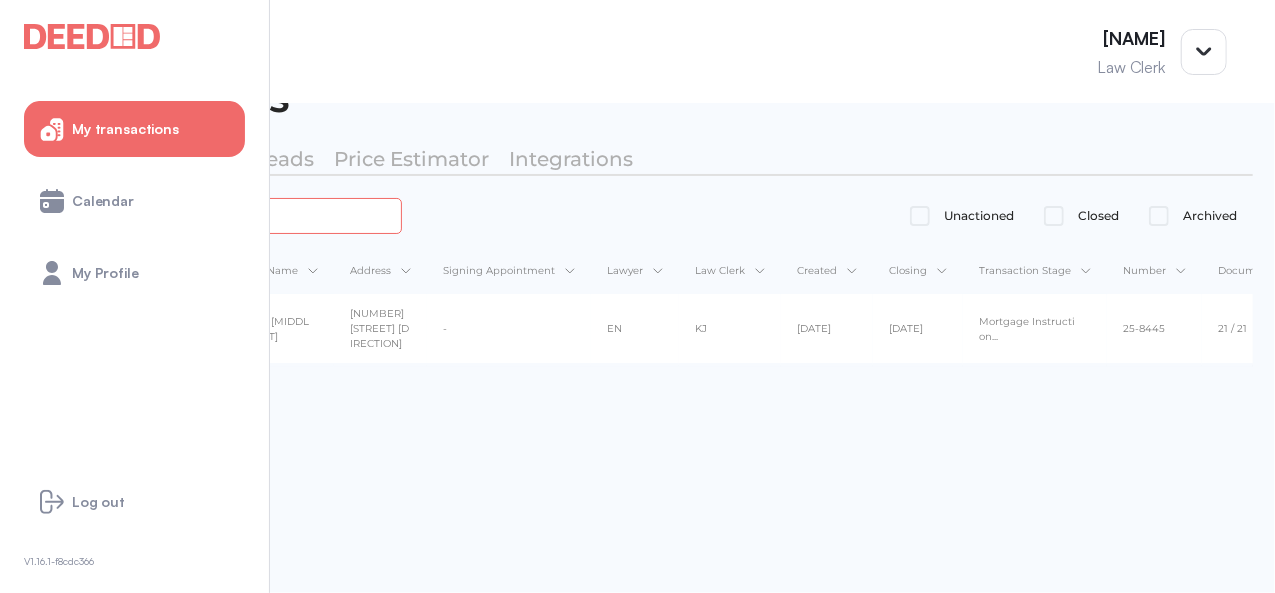 type on "*****" 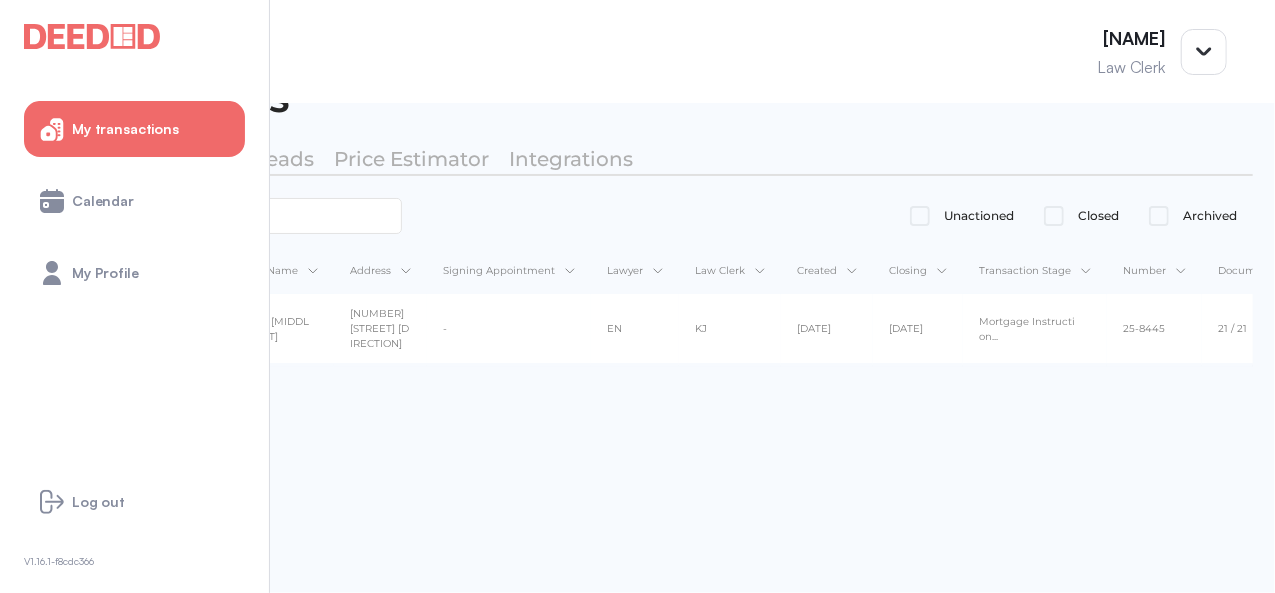 click on "Transactions My Transactions My Leads Price Estimator Integrations ***** Unactioned Closed Archived Type Province Client Name Address Signing Appointment Lawyer Law Clerk Created Closing Transaction Stage Number Documents   Purchase AB [FIRST] [MIDDLE] [LAST] [FIRST] [MIDDLE] [LAST] [NUMBER] [STREET] [DIRECTION] - EN KJ [DATE] [DATE] Mortgage Instruction... [NUMBER] [NUMBER] / [NUMBER]" at bounding box center [637, 326] 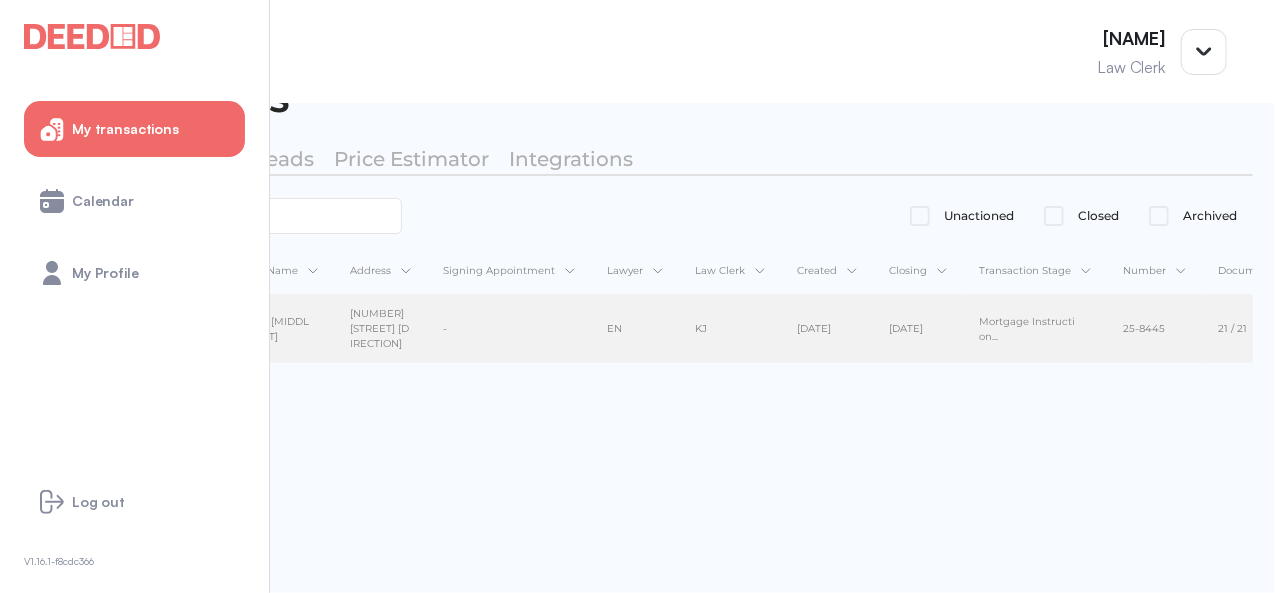 click on "[NUMBER] [STREET] [DIRECTION]" at bounding box center [380, 328] 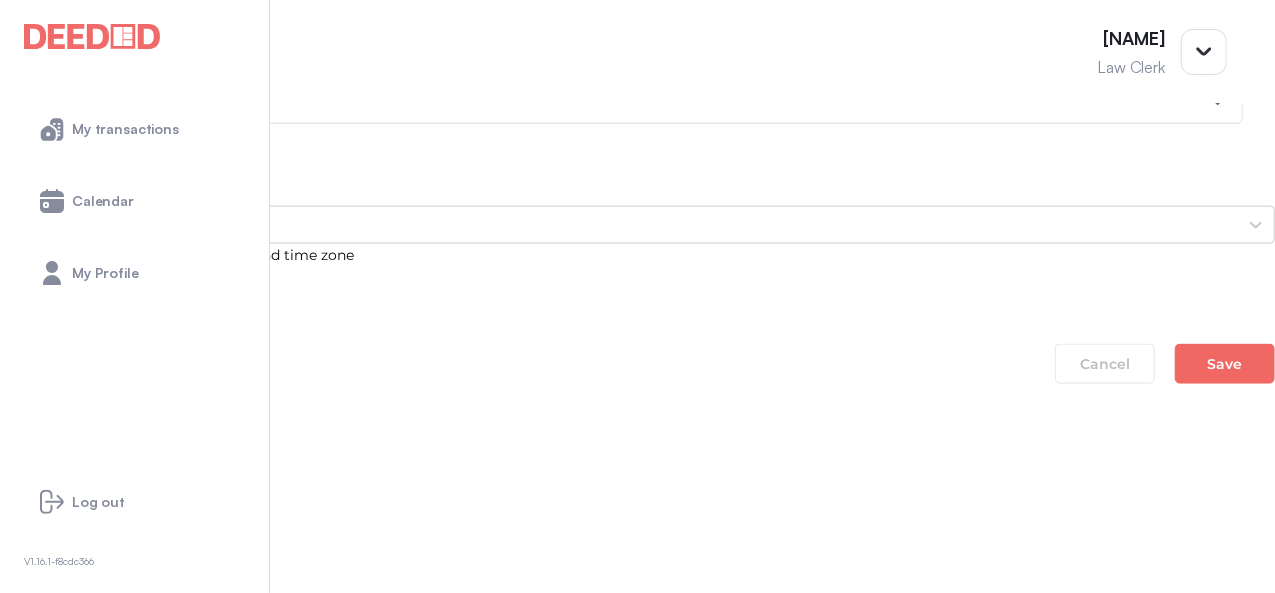 scroll, scrollTop: 1343, scrollLeft: 0, axis: vertical 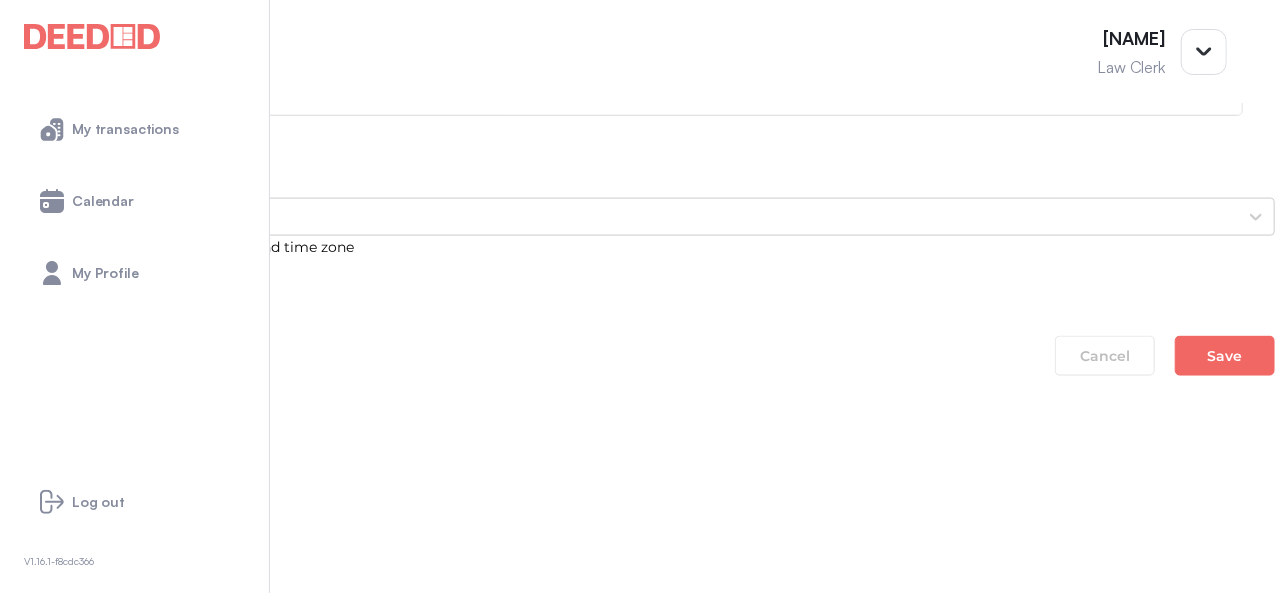 click on "Signing Completed" at bounding box center [60, 456] 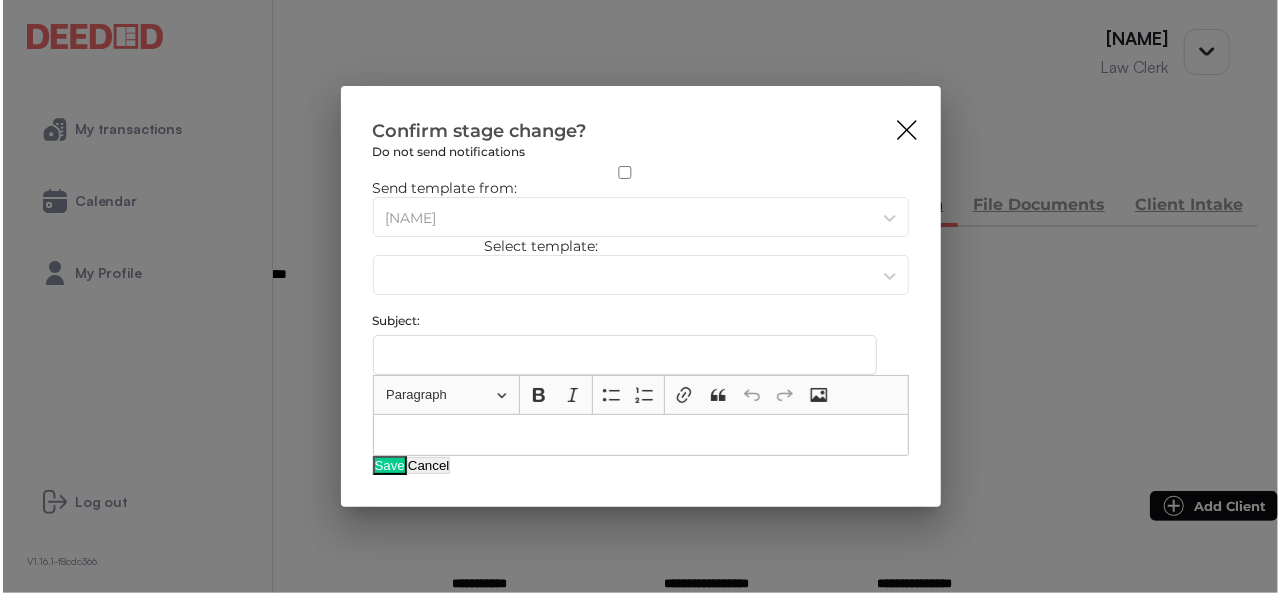 scroll, scrollTop: 0, scrollLeft: 0, axis: both 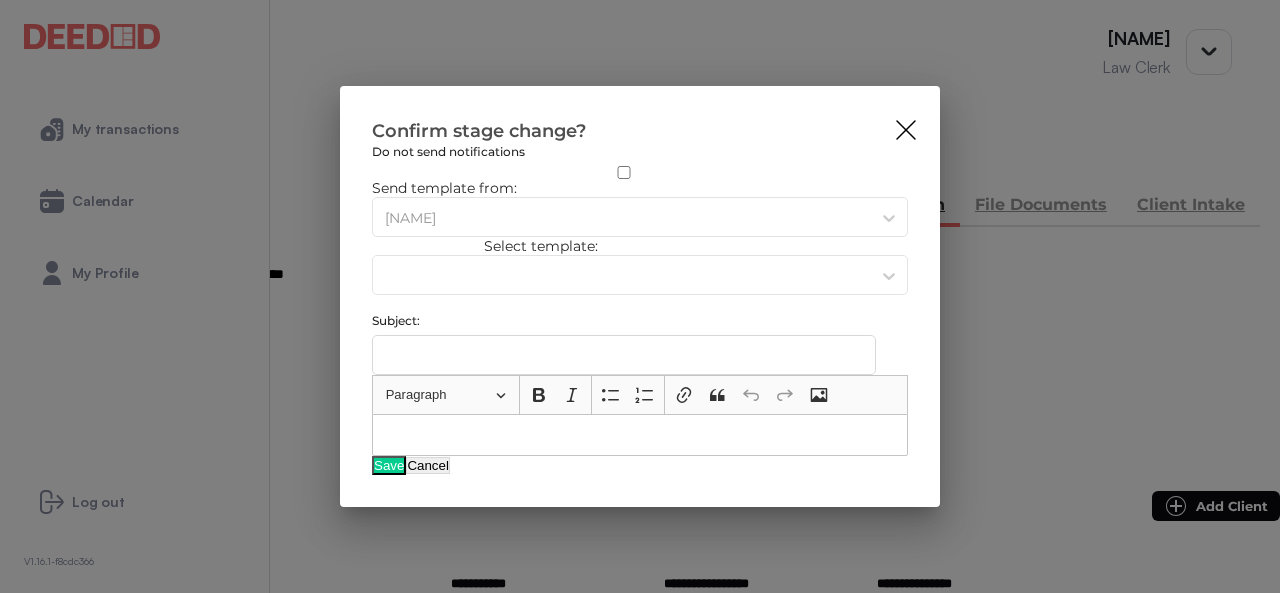 click on "Save" at bounding box center (389, 465) 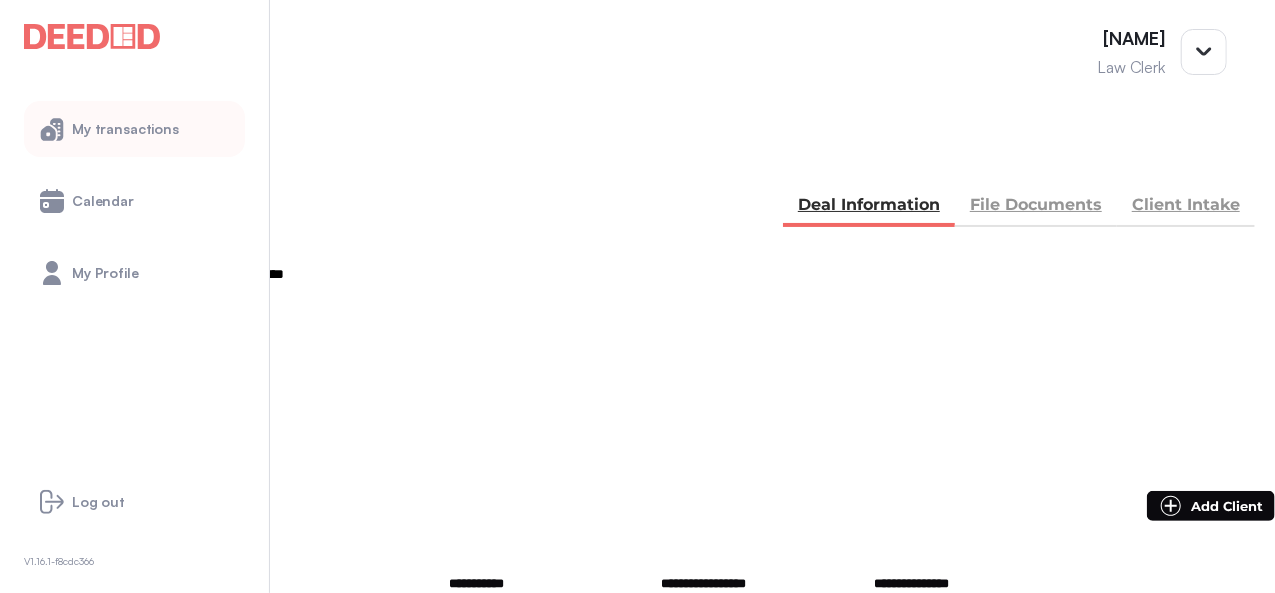 click on "My transactions" at bounding box center (125, 129) 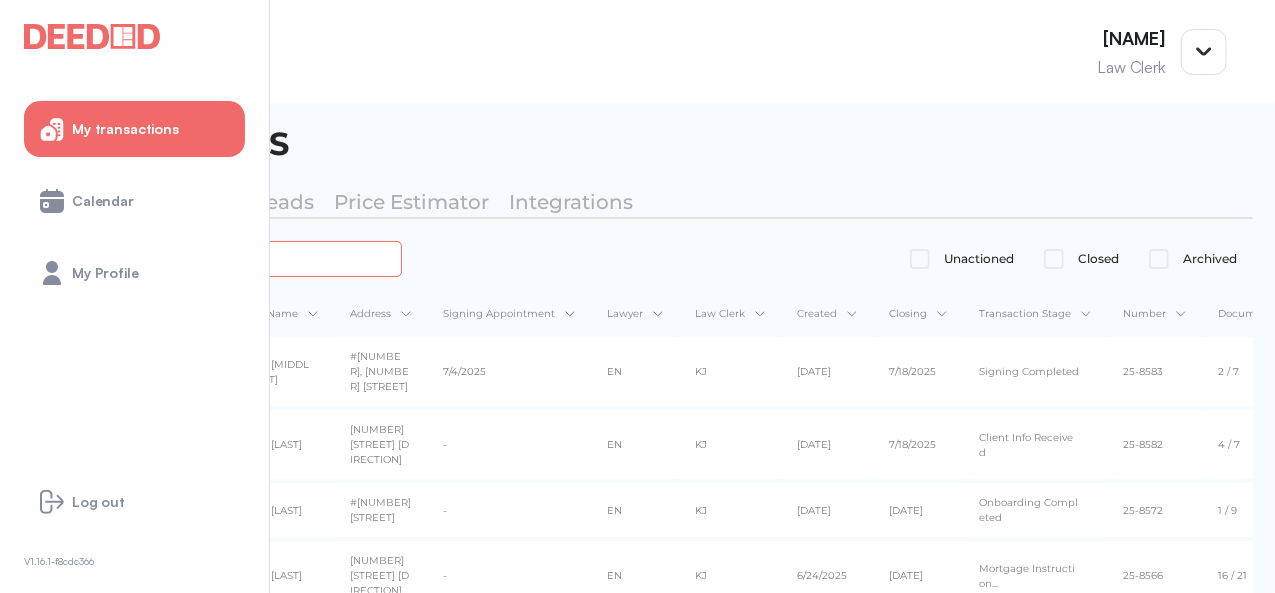click at bounding box center [224, 258] 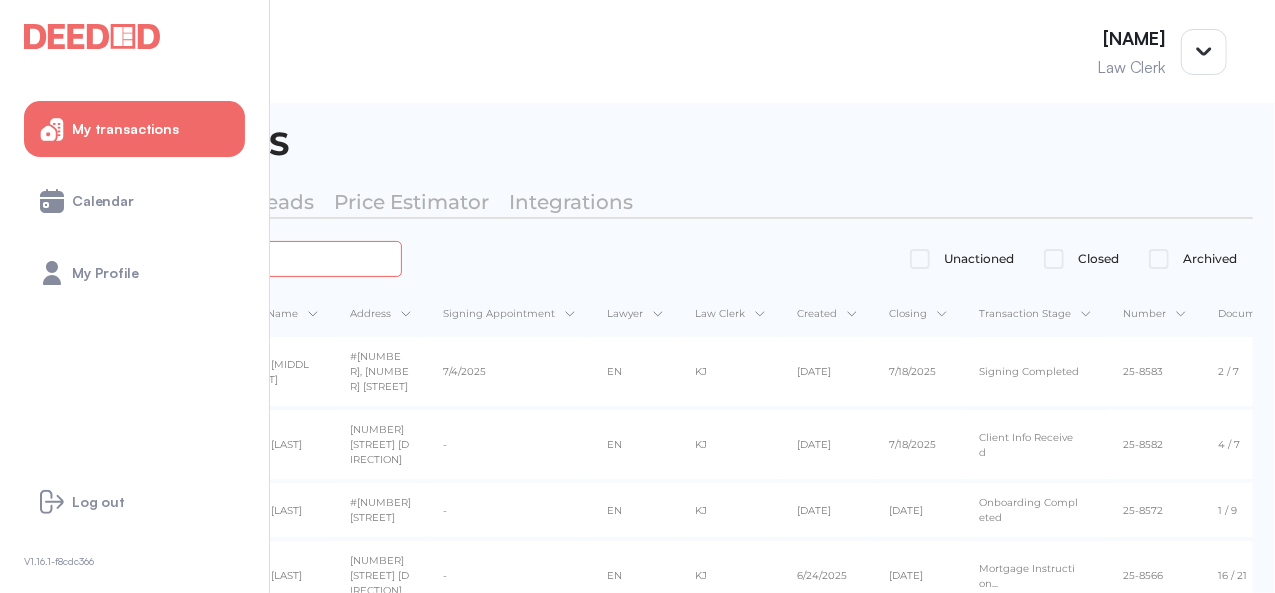type on "********" 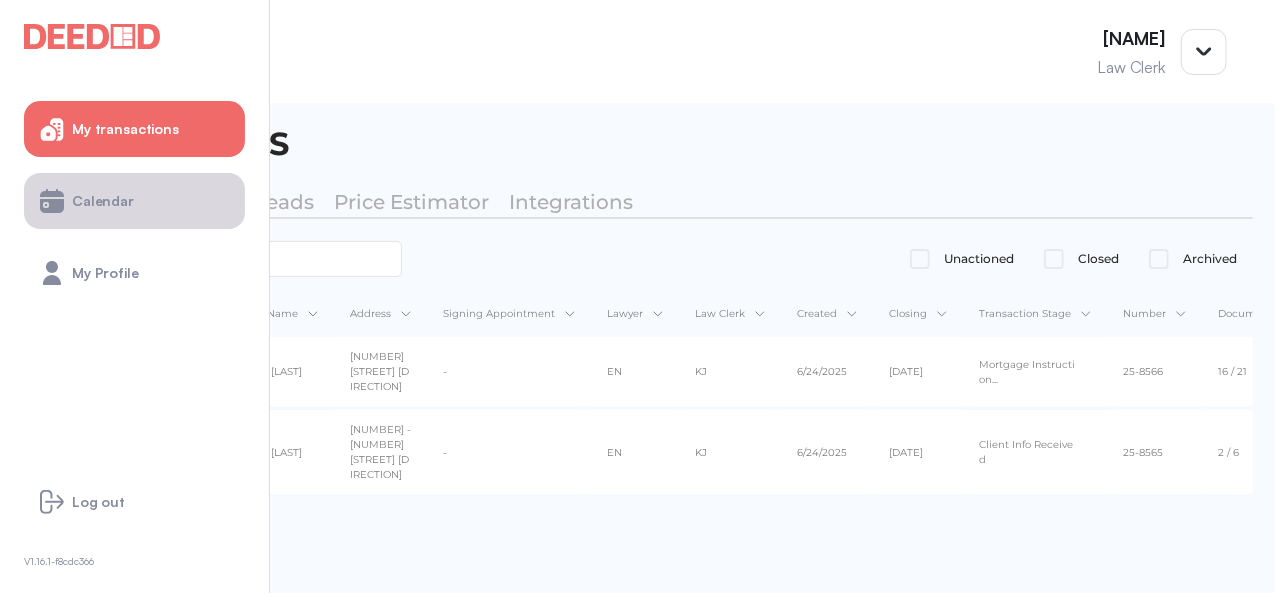 click on "Calendar" at bounding box center [134, 201] 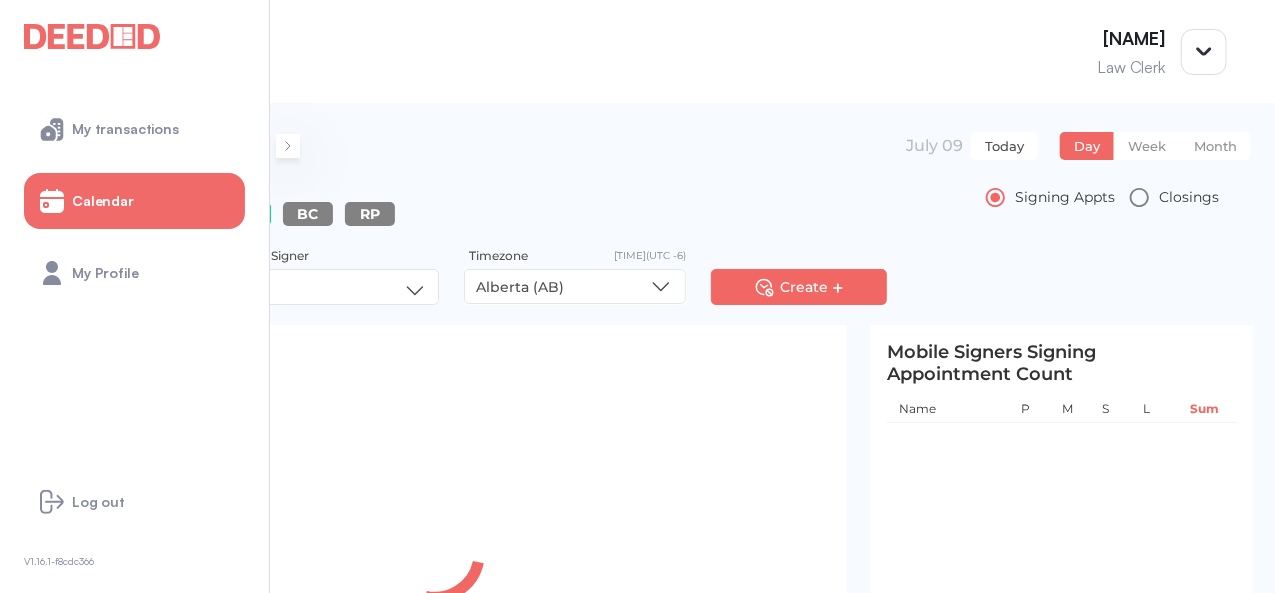 click at bounding box center (288, 146) 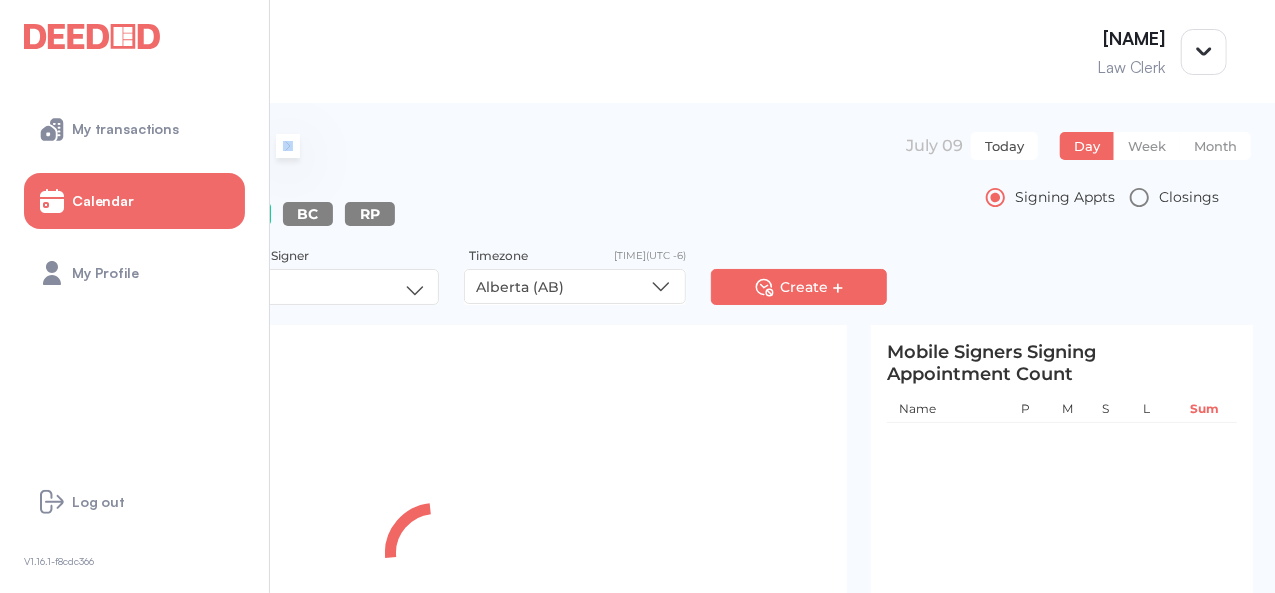 click at bounding box center (260, 146) 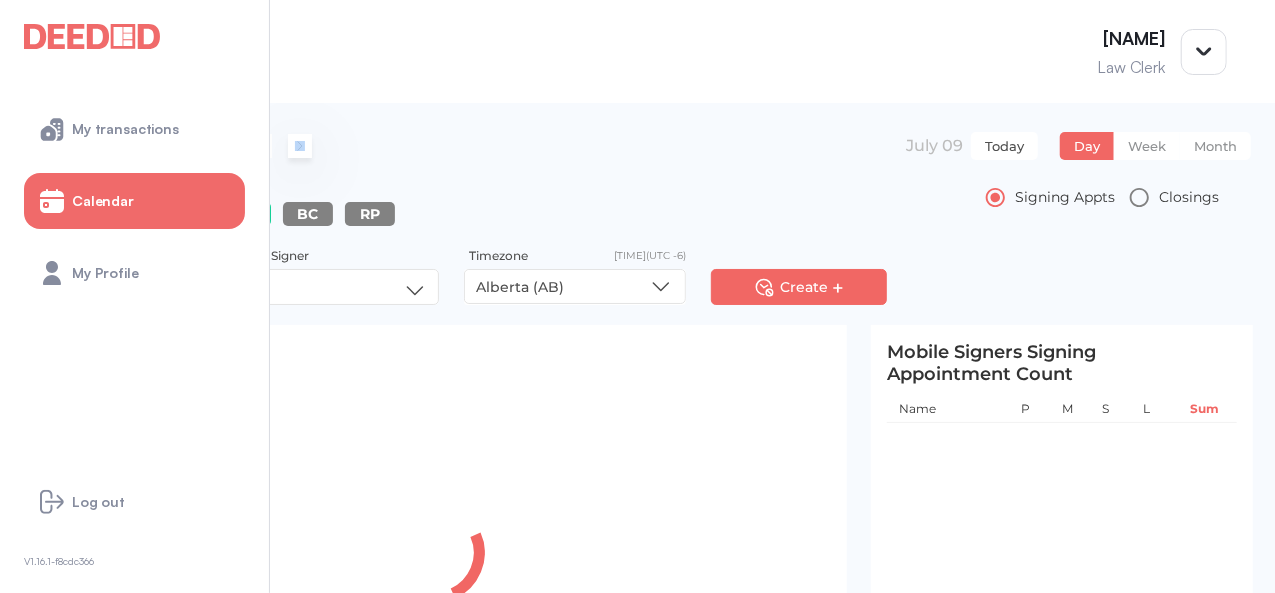 click at bounding box center (272, 146) 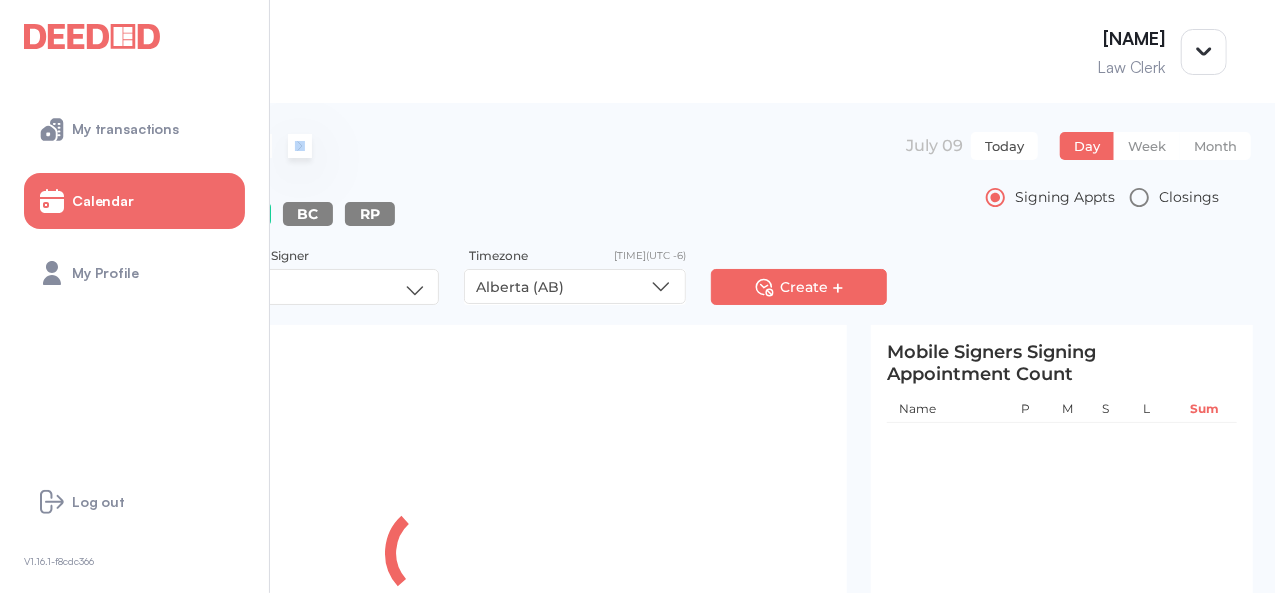 click at bounding box center (300, 146) 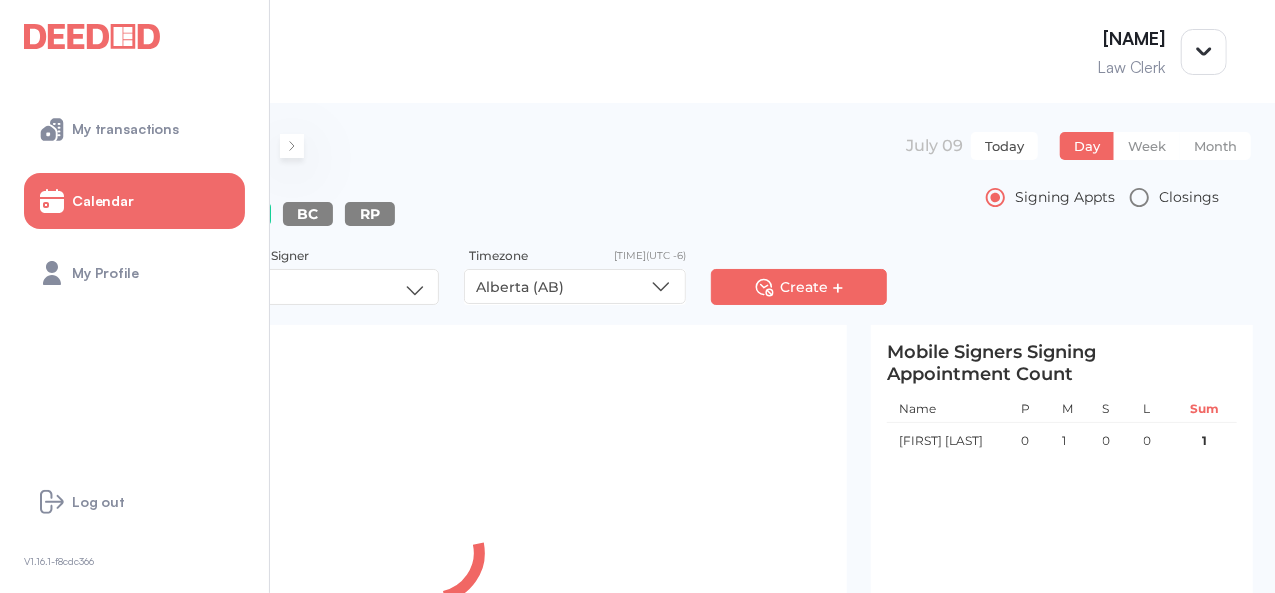 click at bounding box center (292, 146) 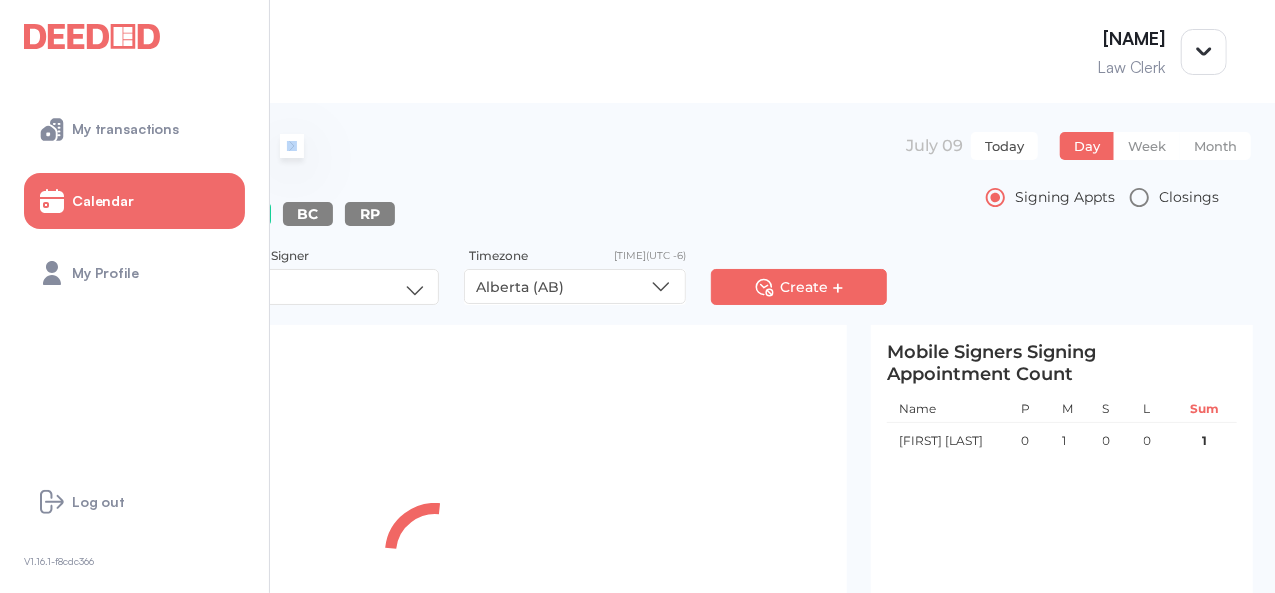 click at bounding box center [292, 146] 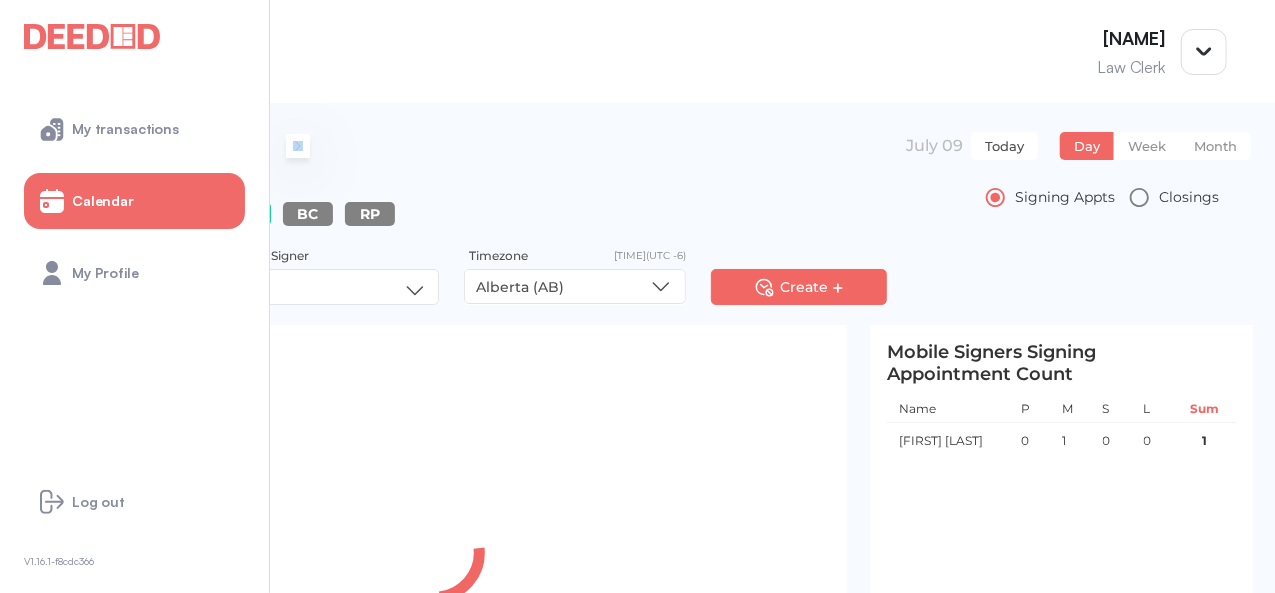click at bounding box center (298, 146) 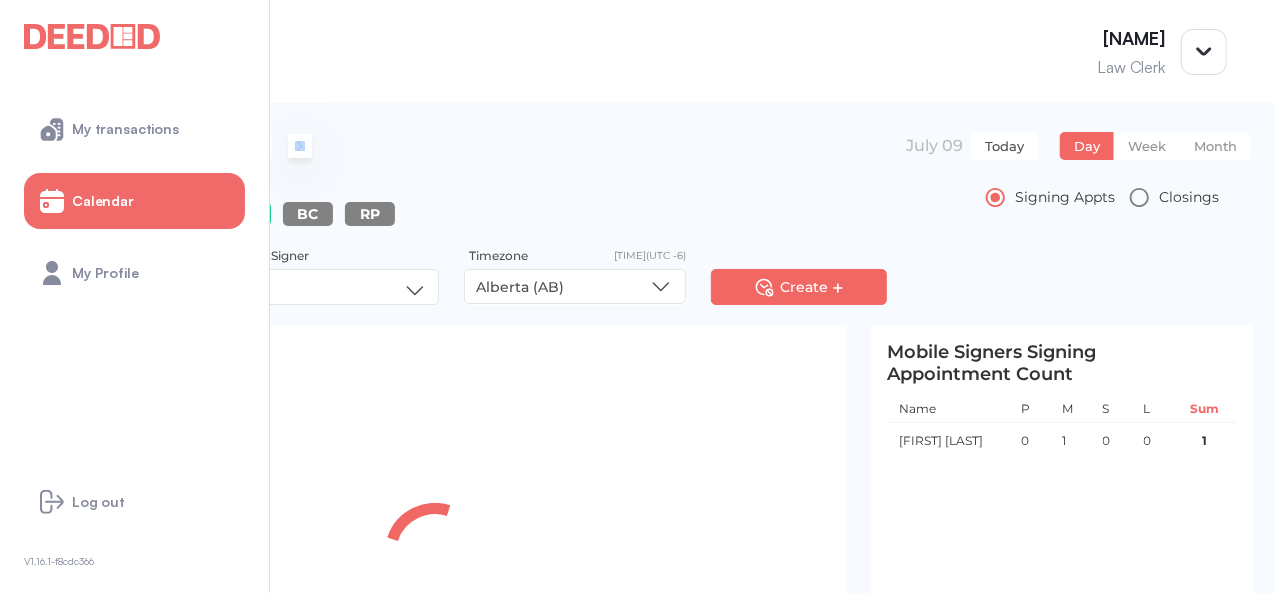click at bounding box center [300, 146] 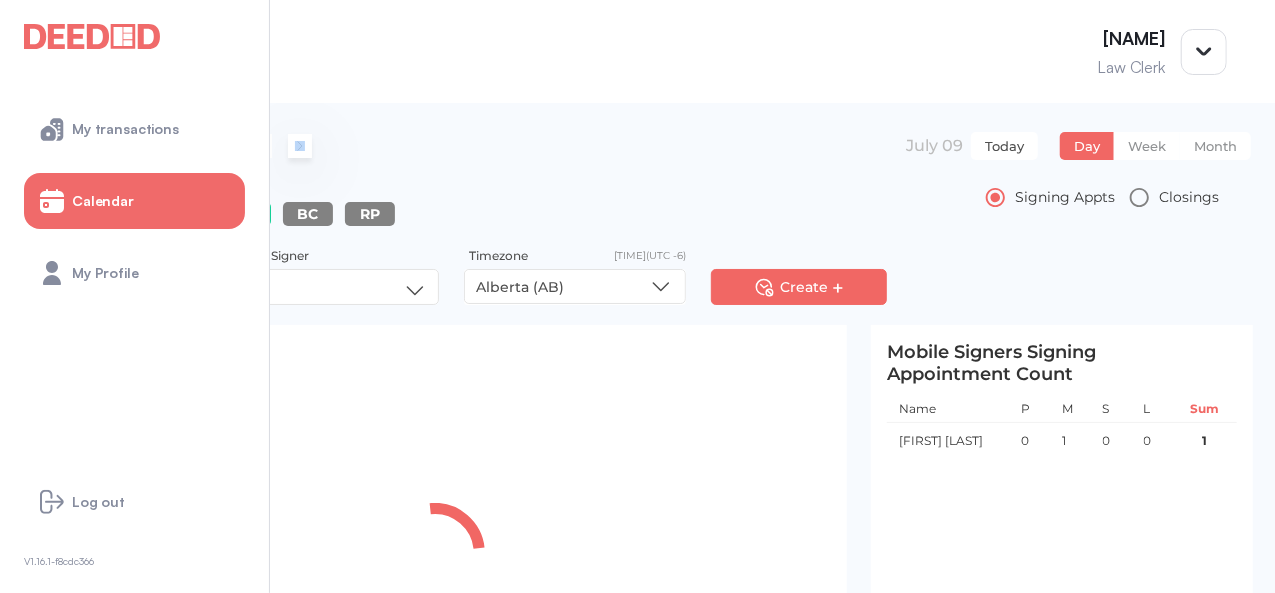 click at bounding box center [300, 146] 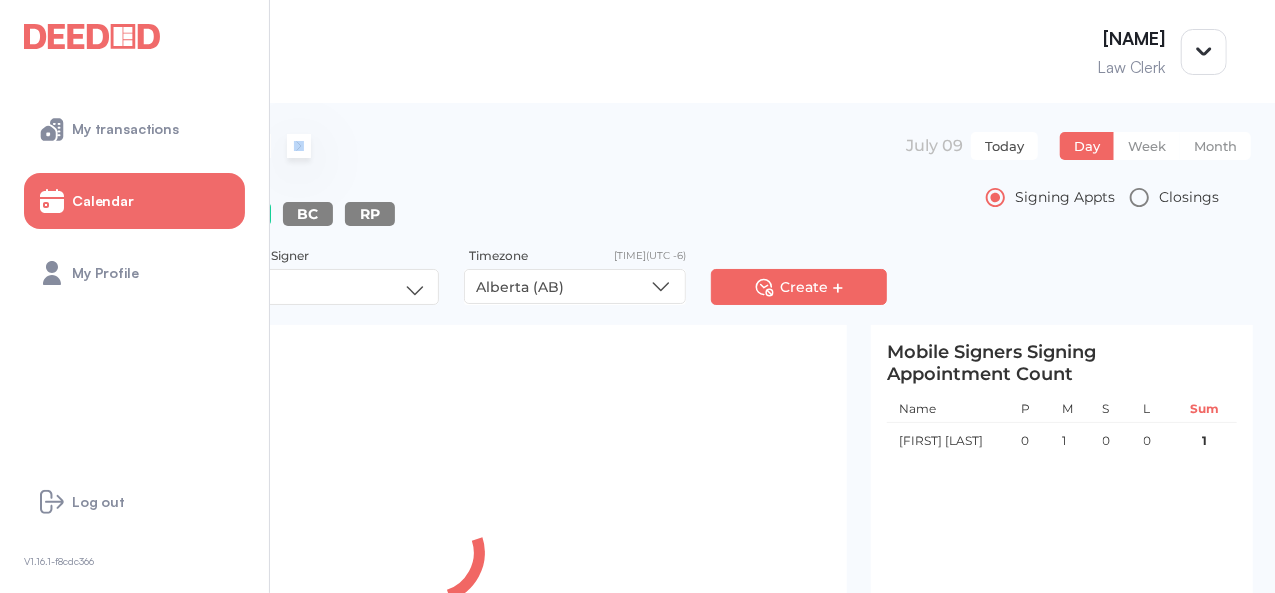 click at bounding box center [299, 146] 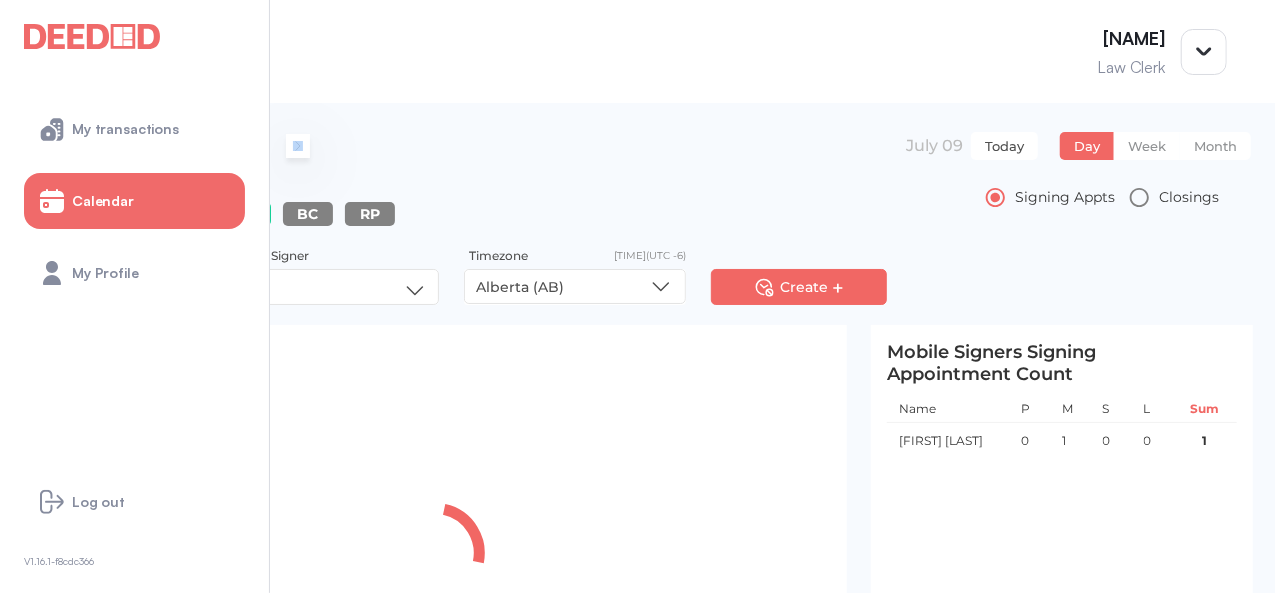click at bounding box center (298, 146) 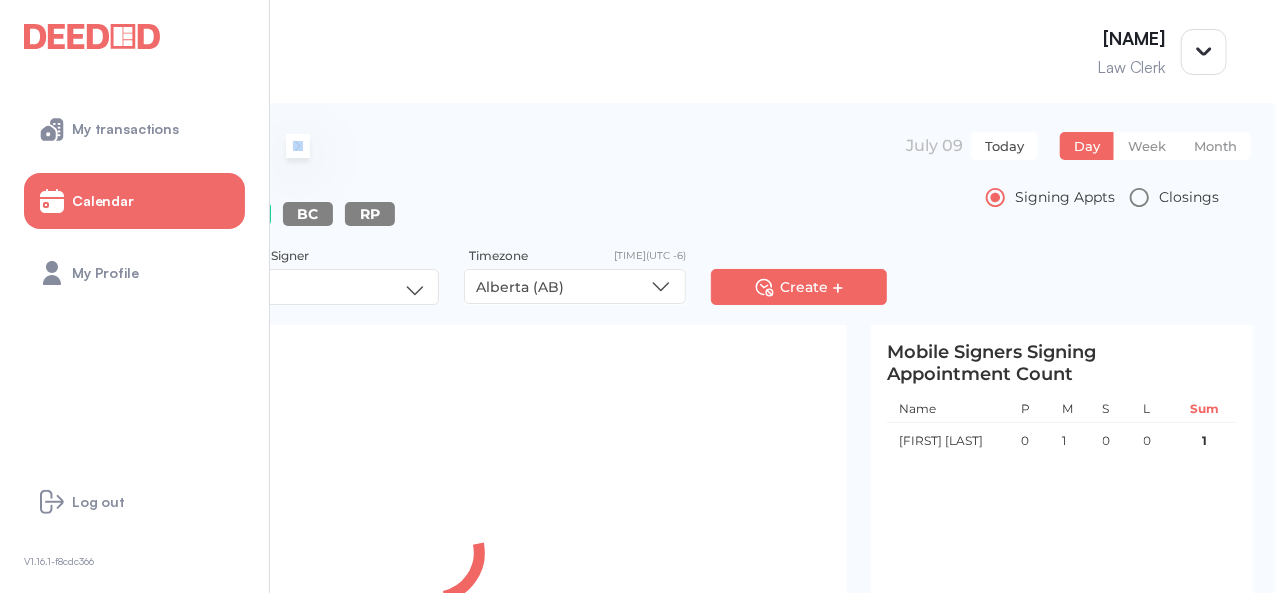click at bounding box center [298, 146] 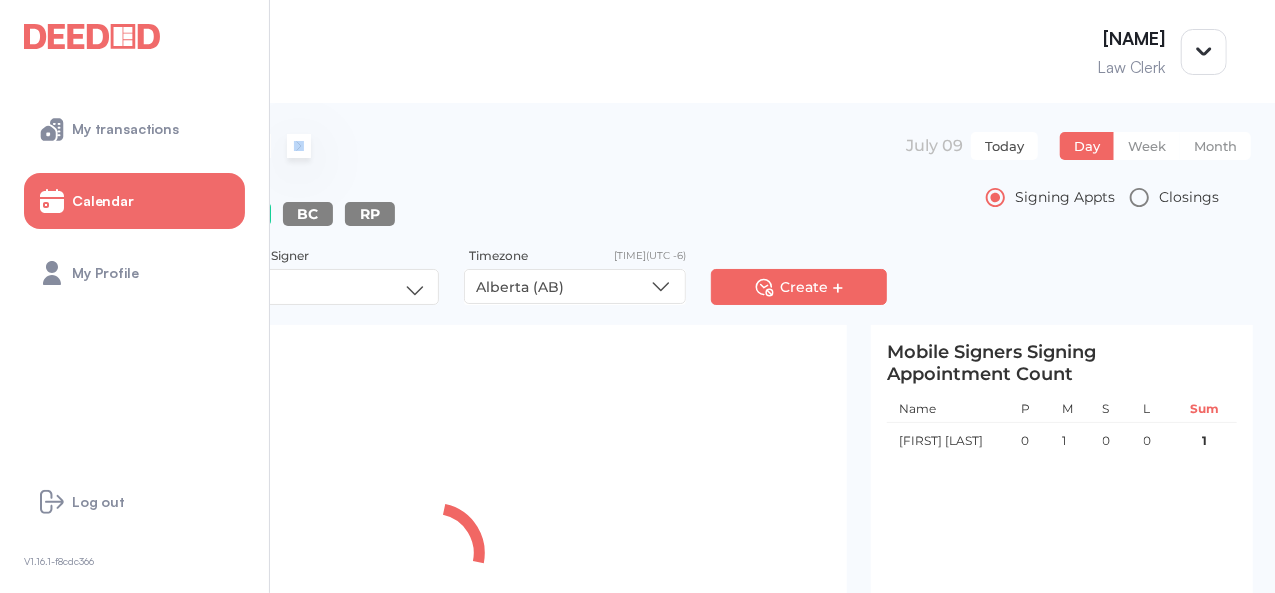 click at bounding box center (299, 146) 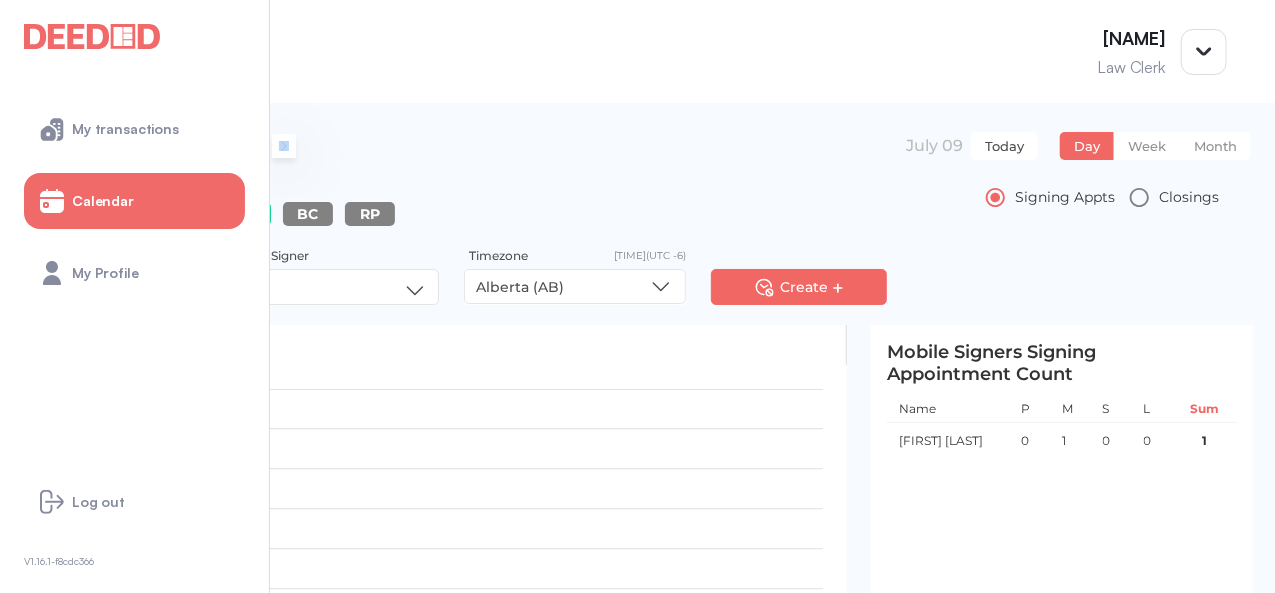click at bounding box center [284, 146] 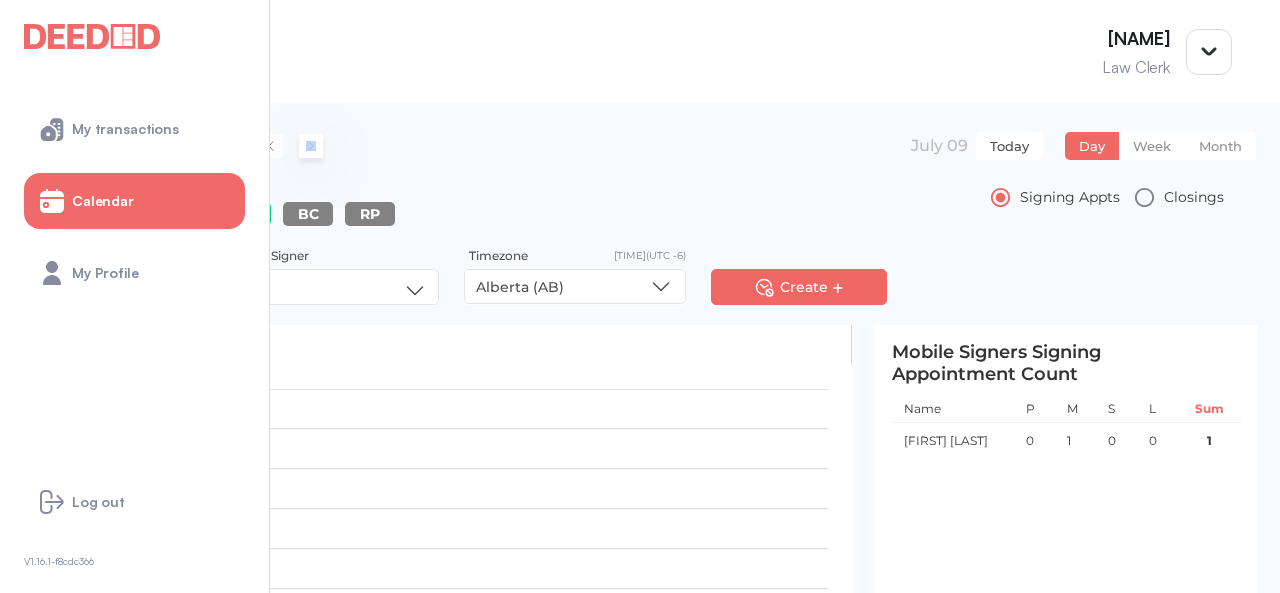 click at bounding box center (283, 146) 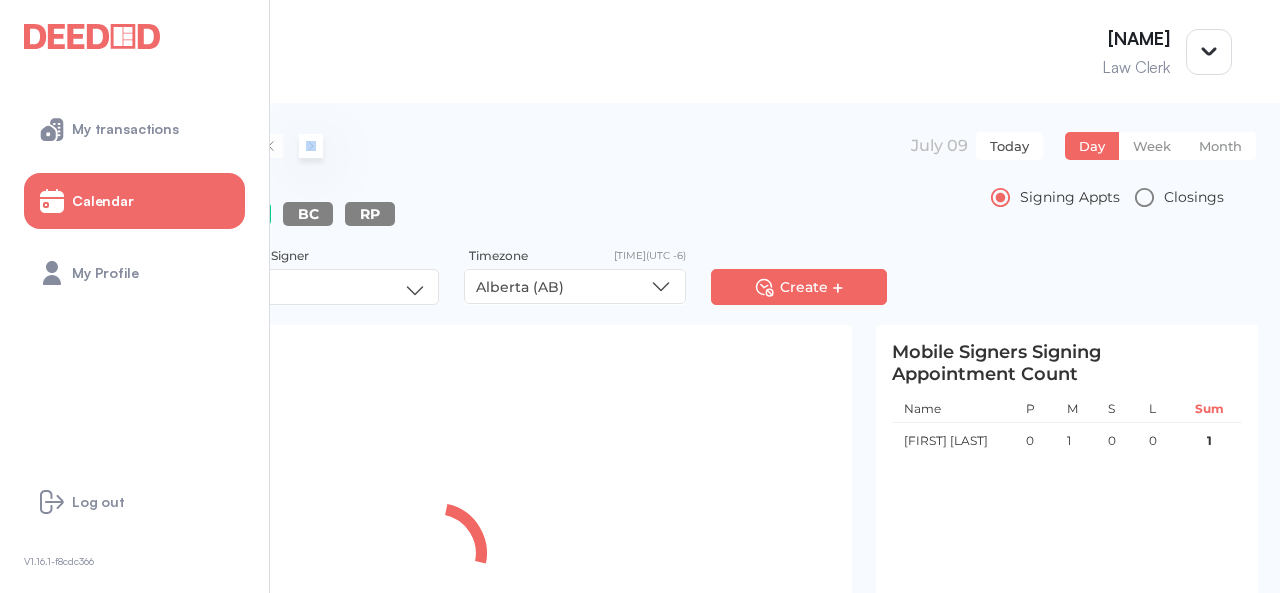click at bounding box center (283, 146) 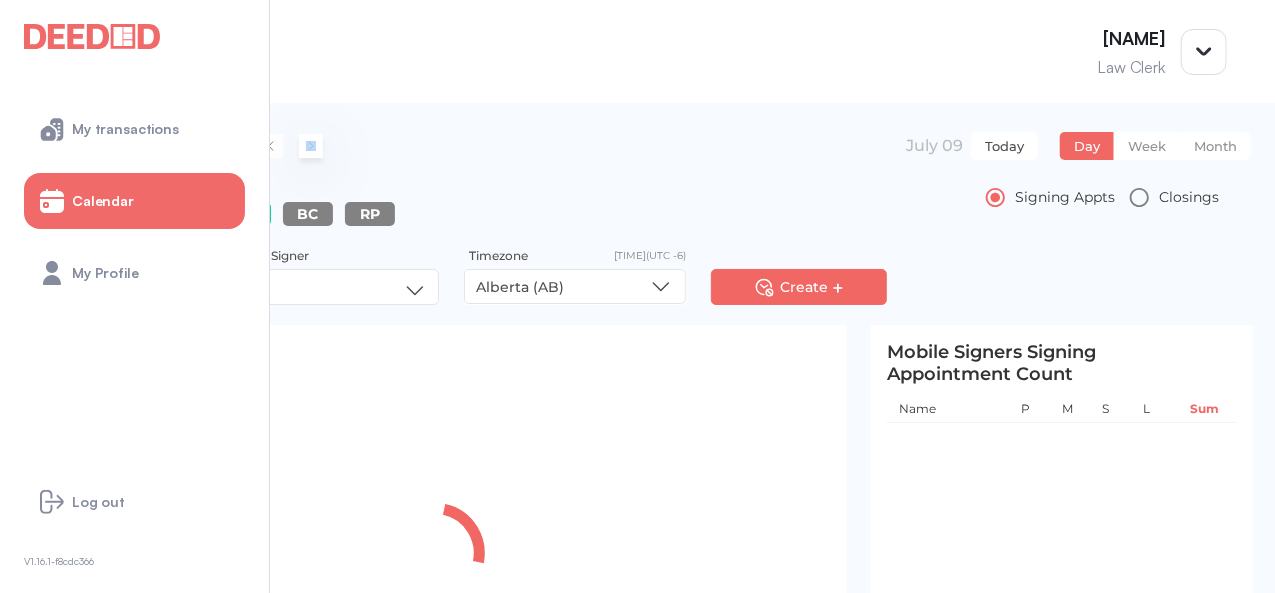 click at bounding box center [311, 146] 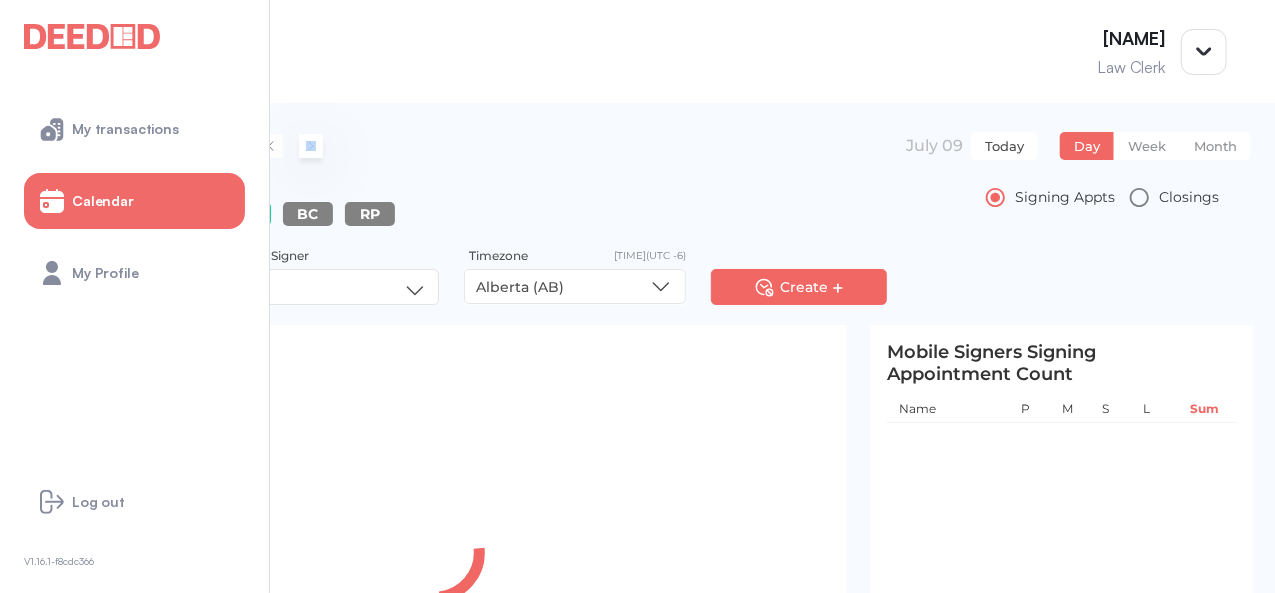 click at bounding box center (311, 146) 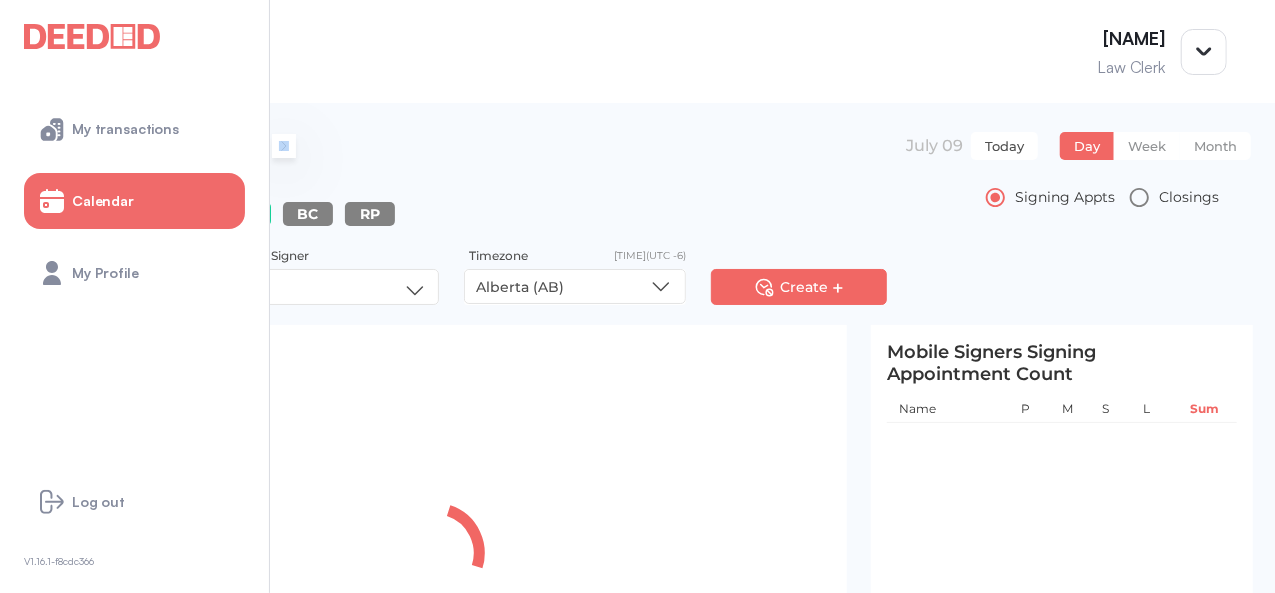 click at bounding box center [284, 146] 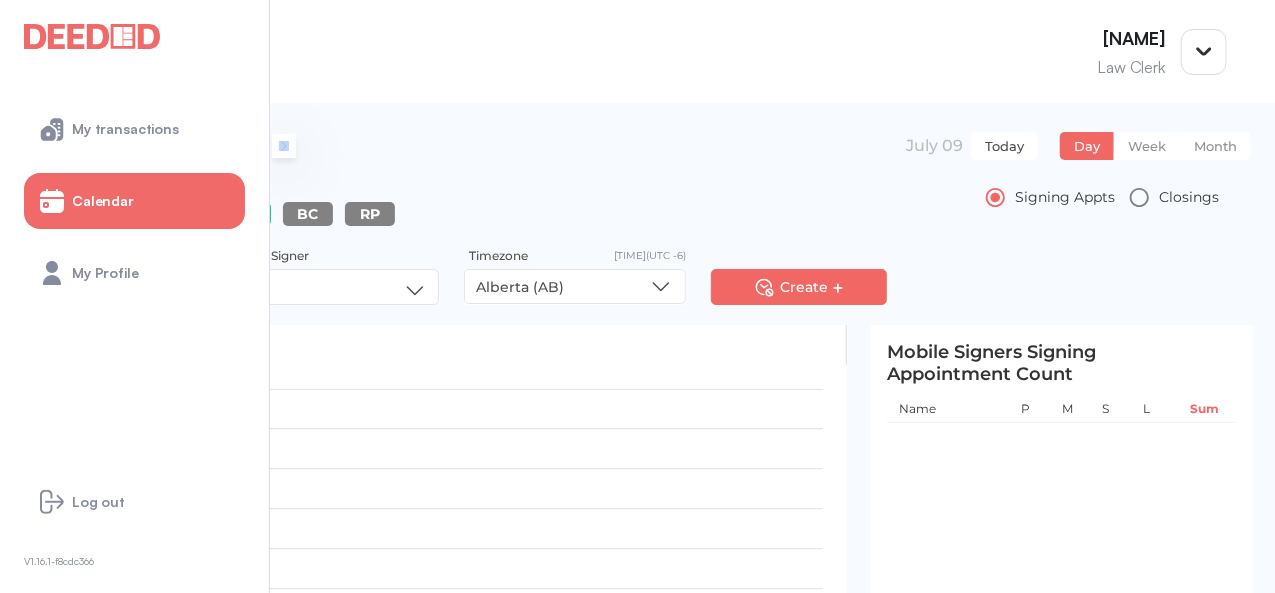 click at bounding box center [284, 146] 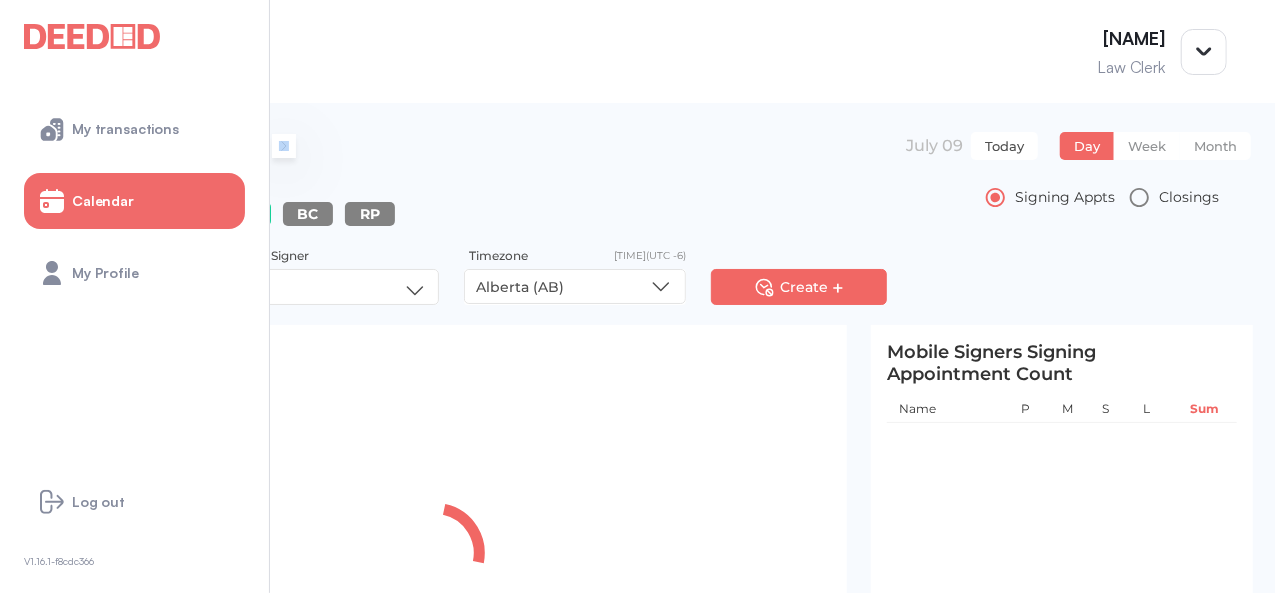 click at bounding box center [284, 146] 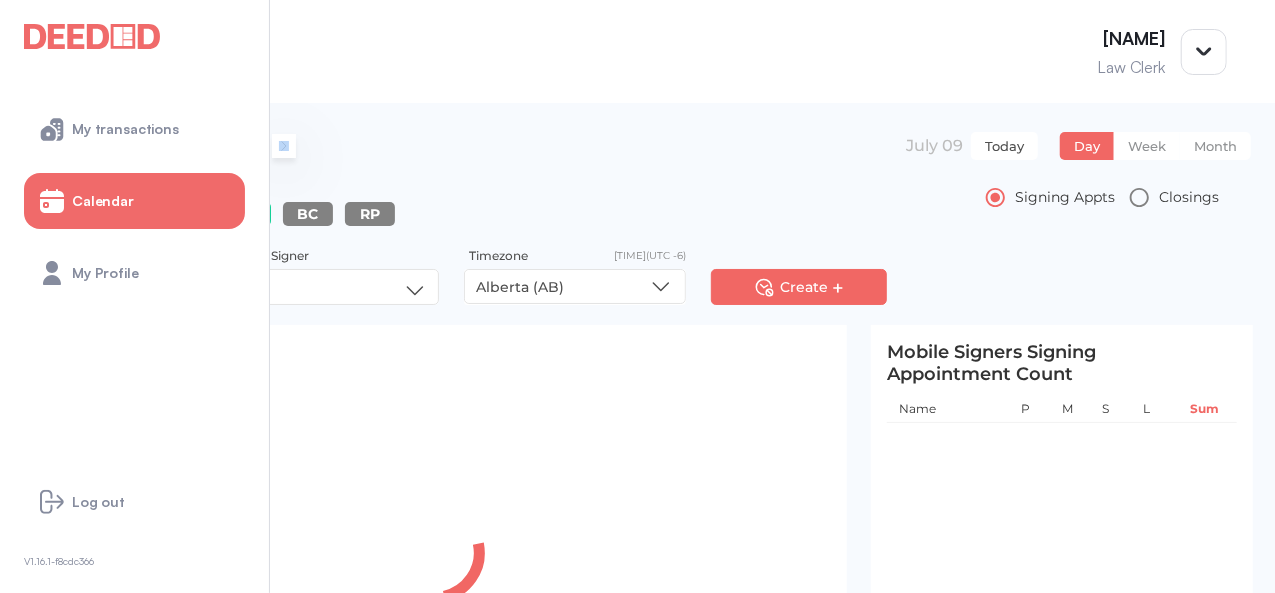 click at bounding box center [284, 146] 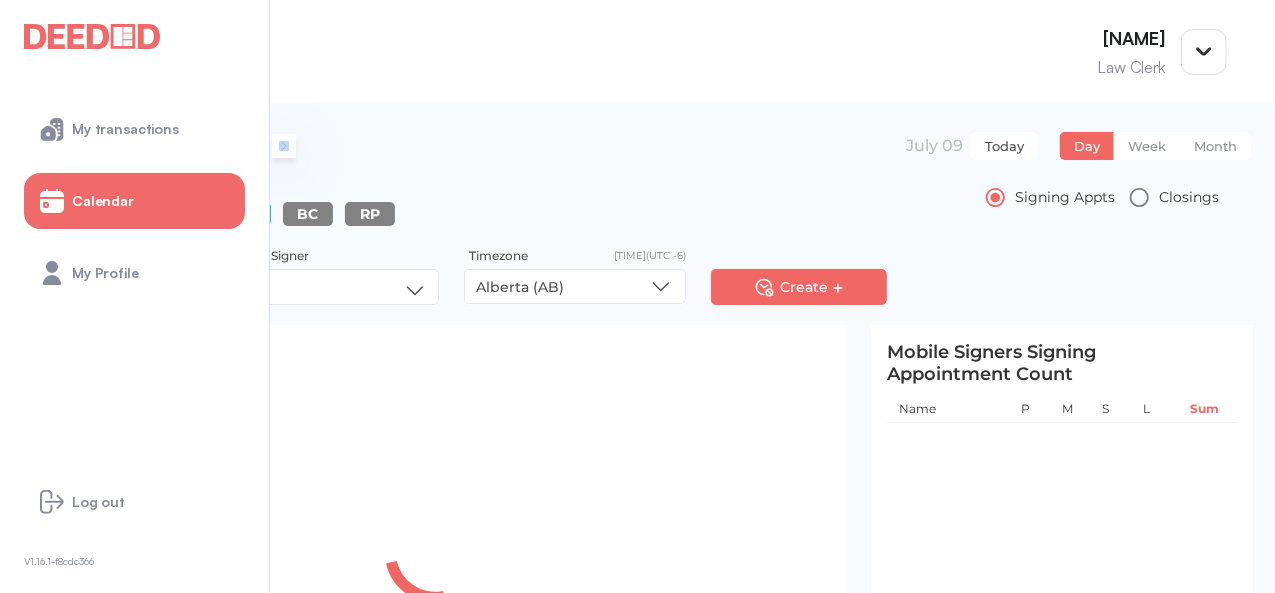 click at bounding box center (284, 146) 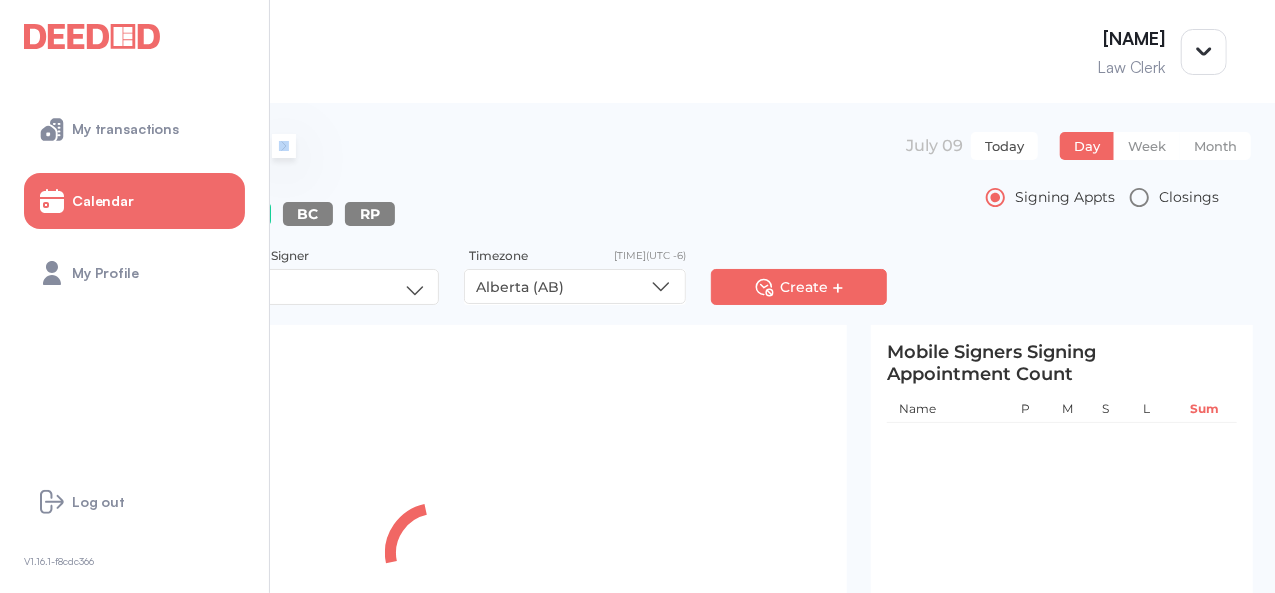 click at bounding box center [284, 146] 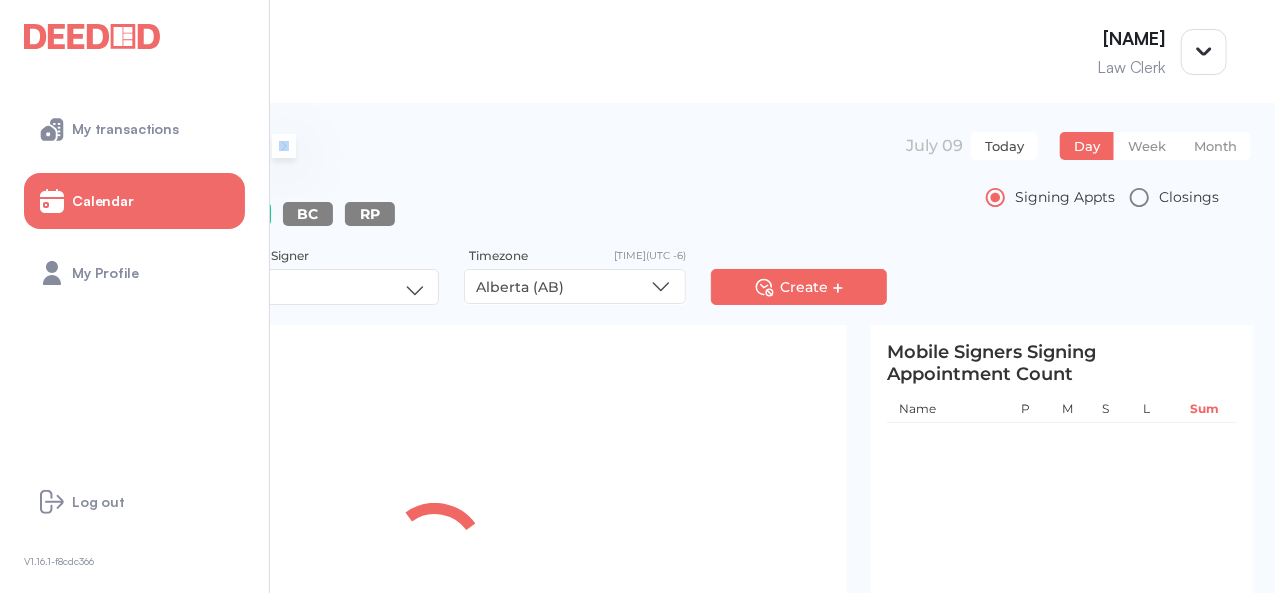 click on "**********" at bounding box center (647, 158) 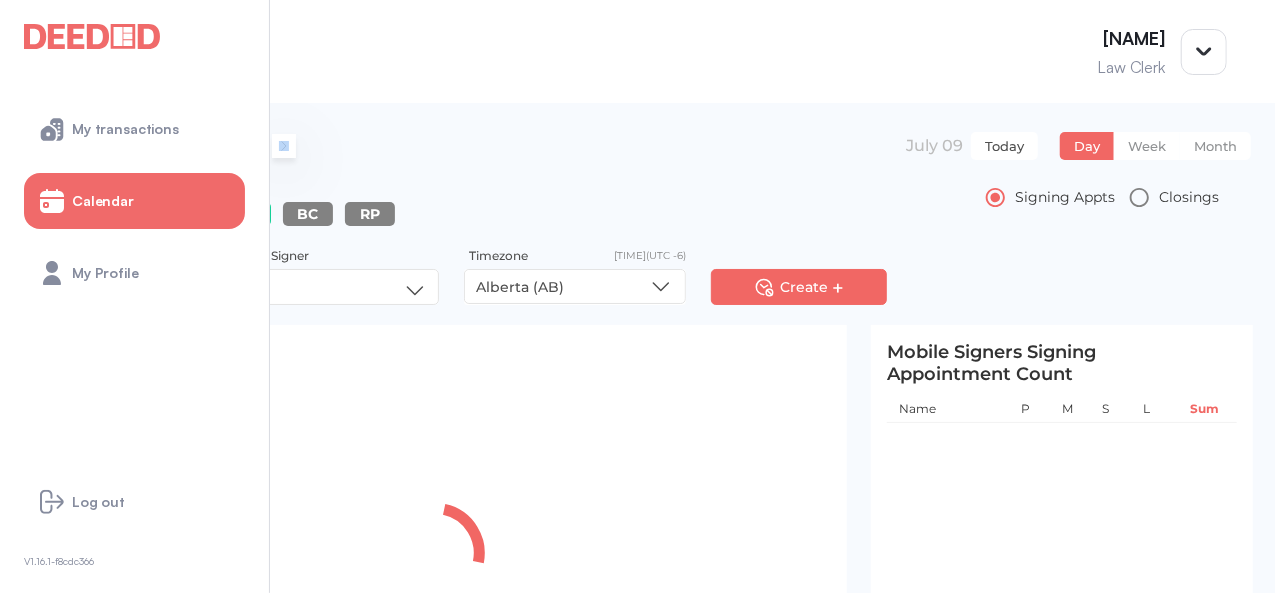 click at bounding box center [284, 146] 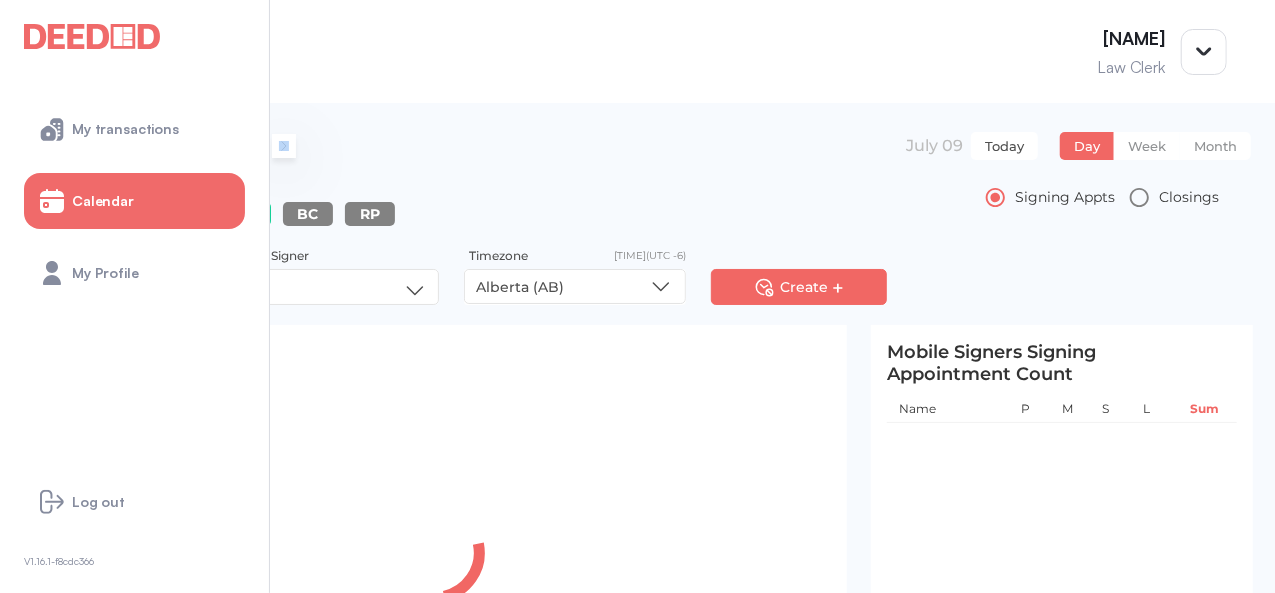 click at bounding box center [256, 146] 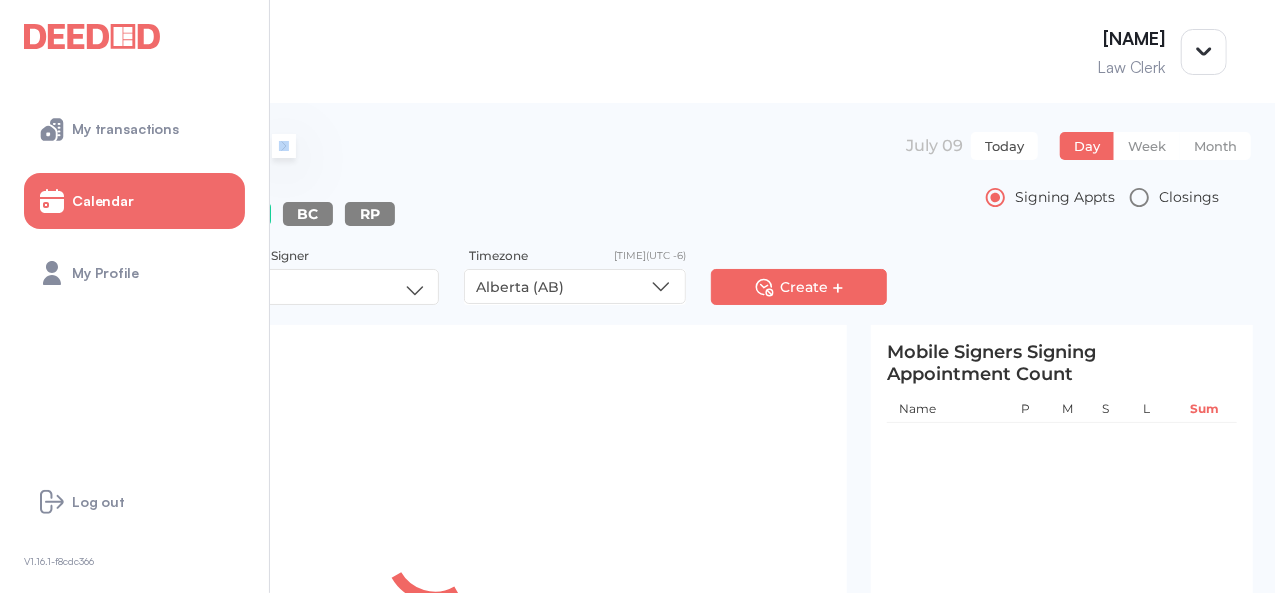 click at bounding box center [284, 146] 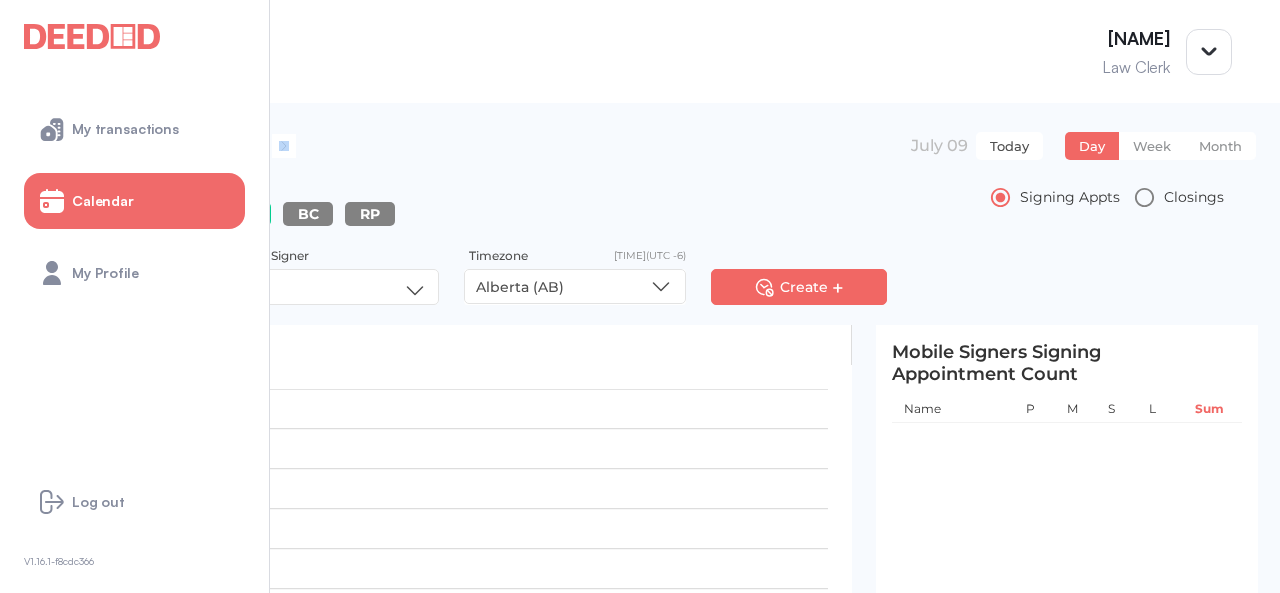 click at bounding box center [256, 146] 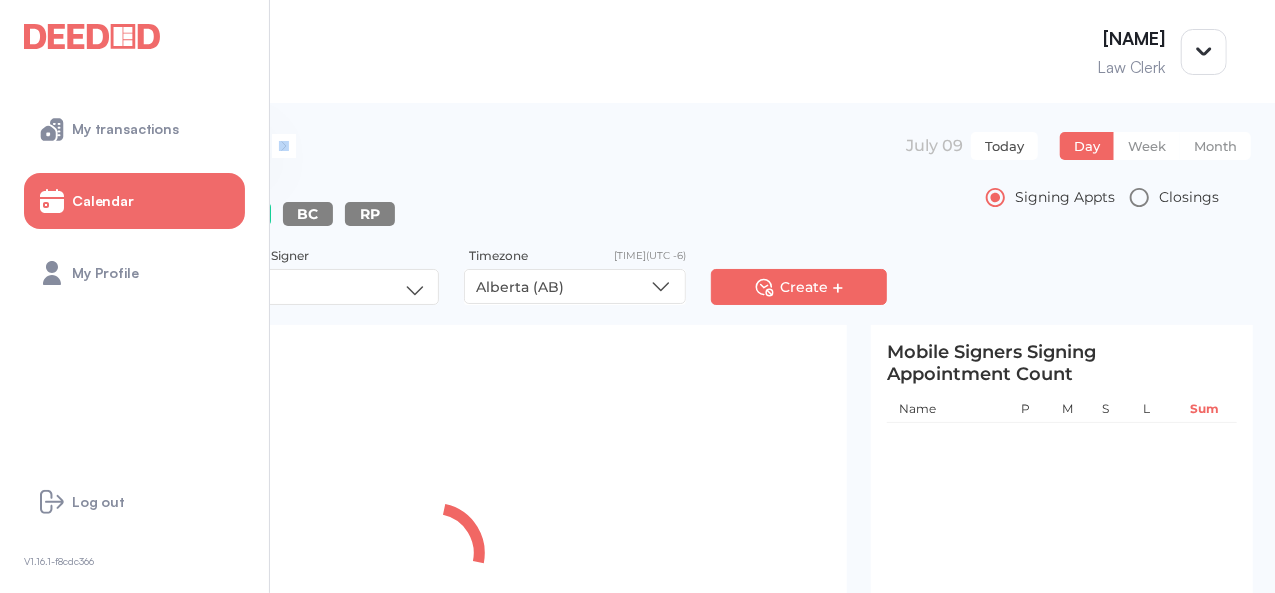 click at bounding box center [244, 146] 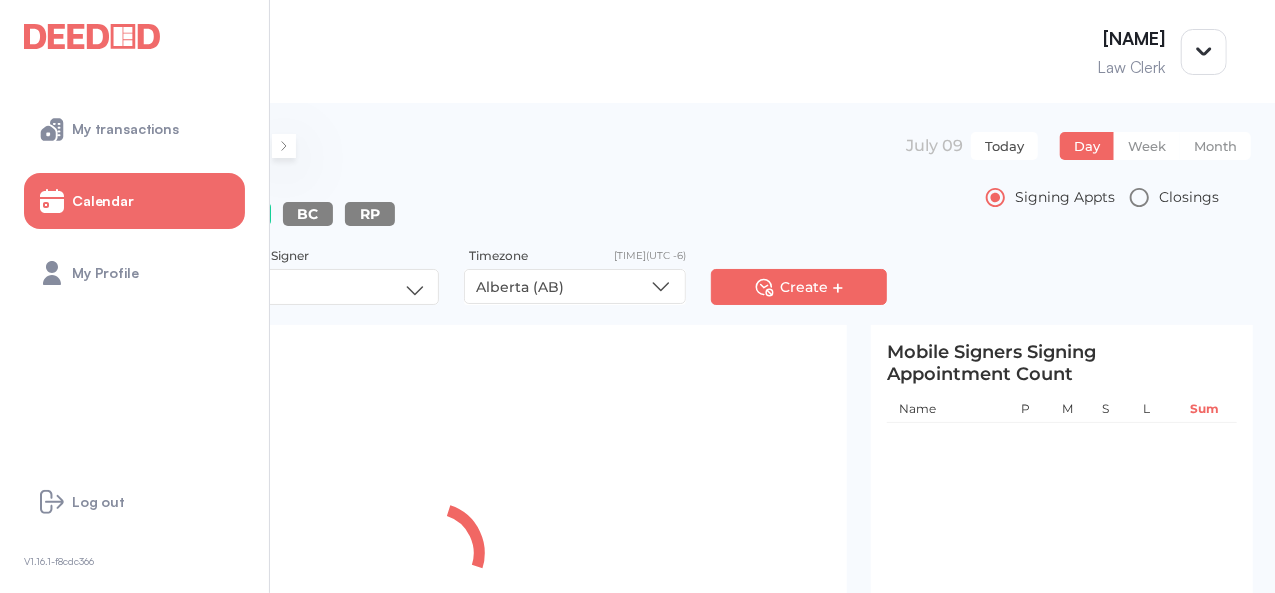 click at bounding box center (284, 146) 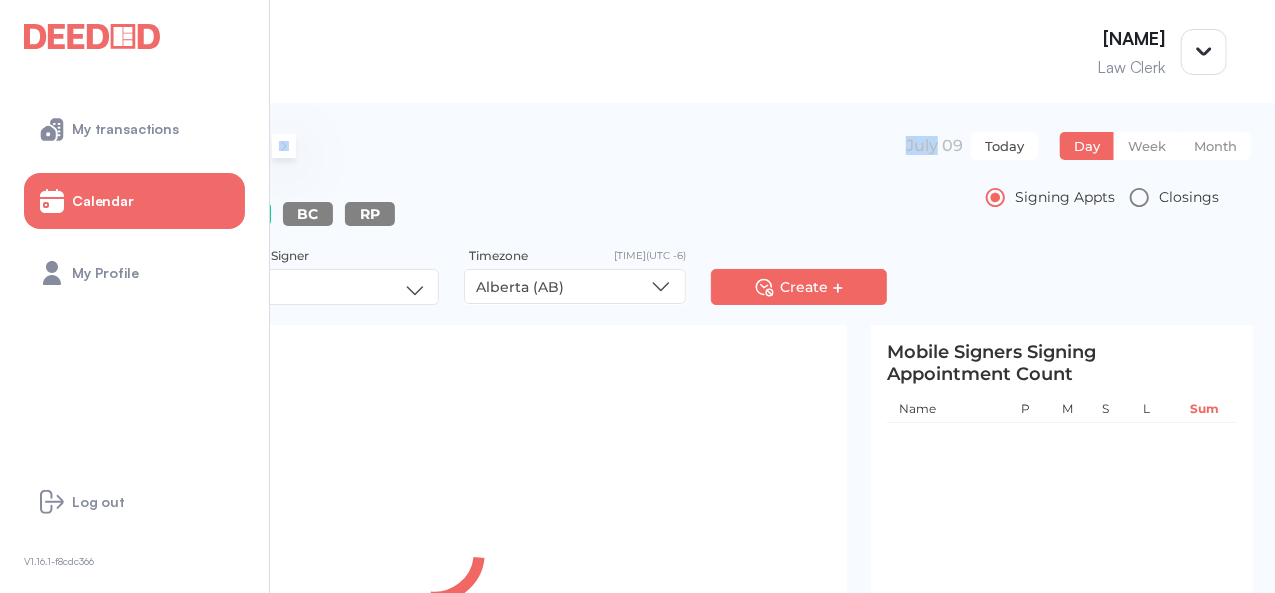 drag, startPoint x: 600, startPoint y: 137, endPoint x: 612, endPoint y: 145, distance: 14.422205 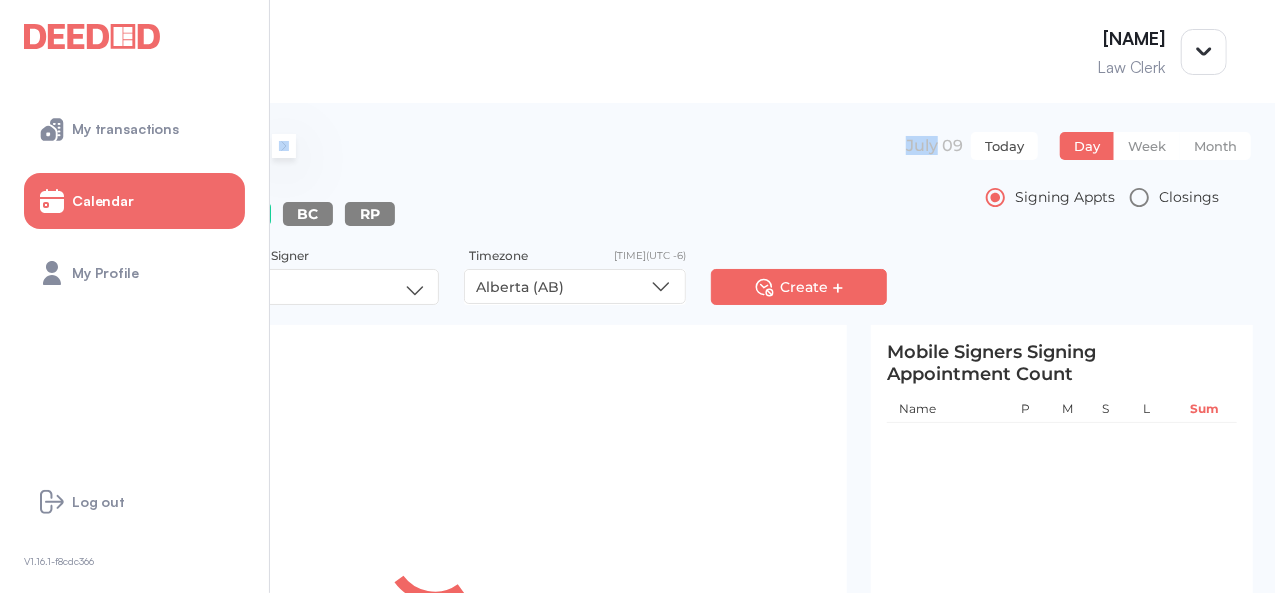 click at bounding box center (284, 146) 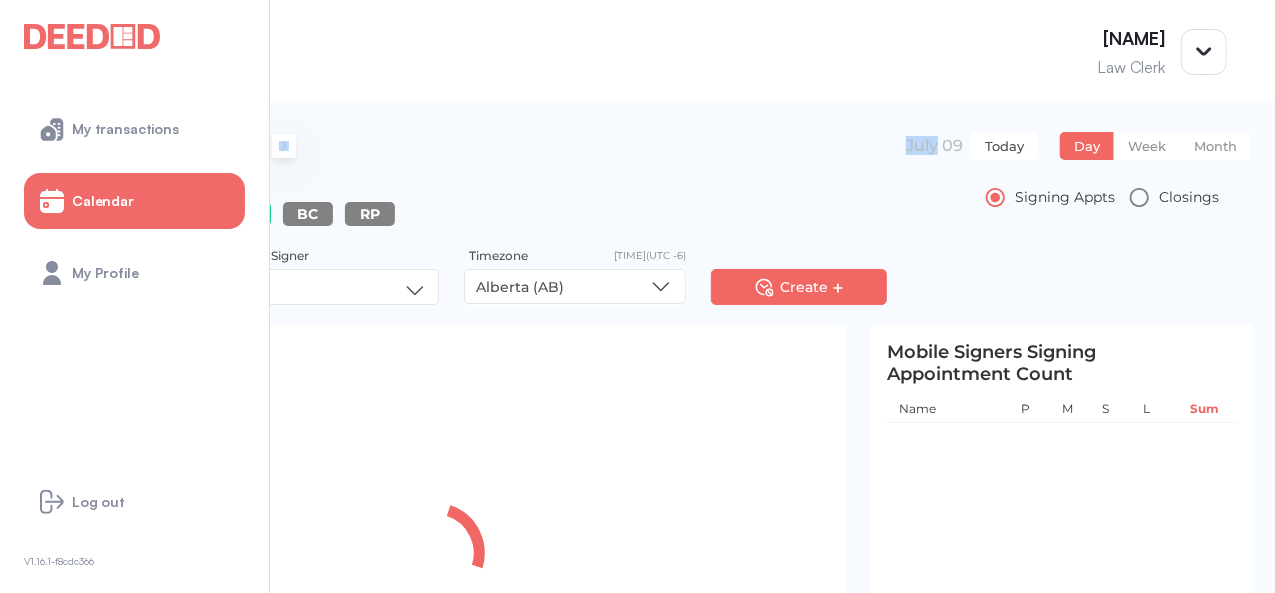 click at bounding box center [284, 146] 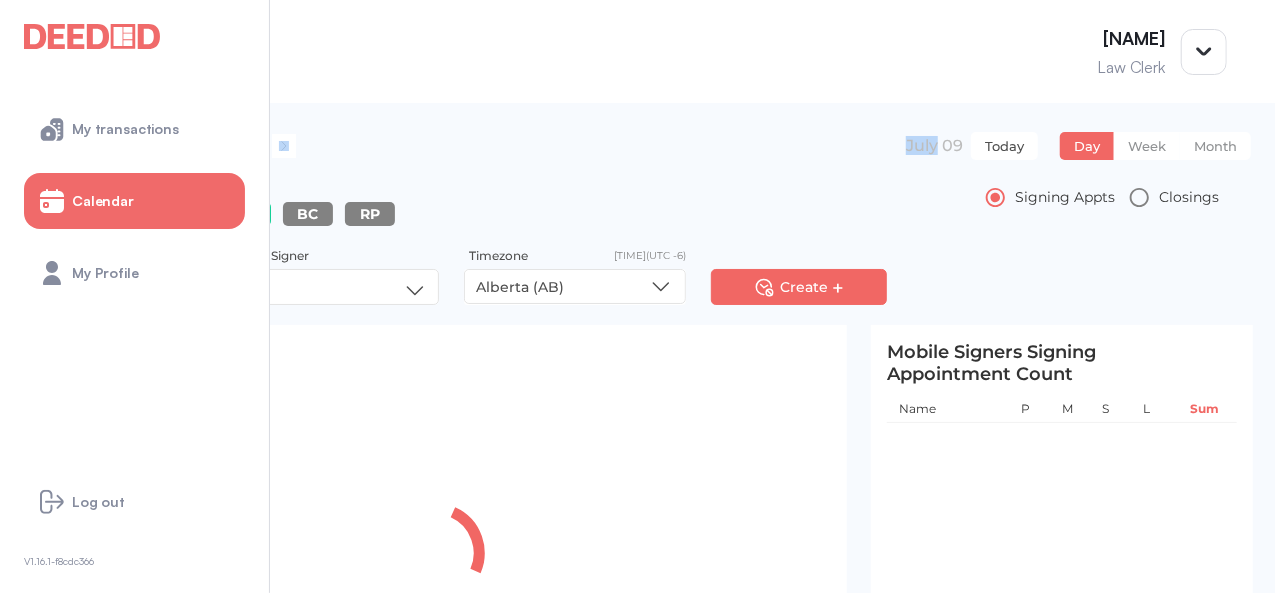 drag, startPoint x: 695, startPoint y: 118, endPoint x: 887, endPoint y: 3, distance: 223.80573 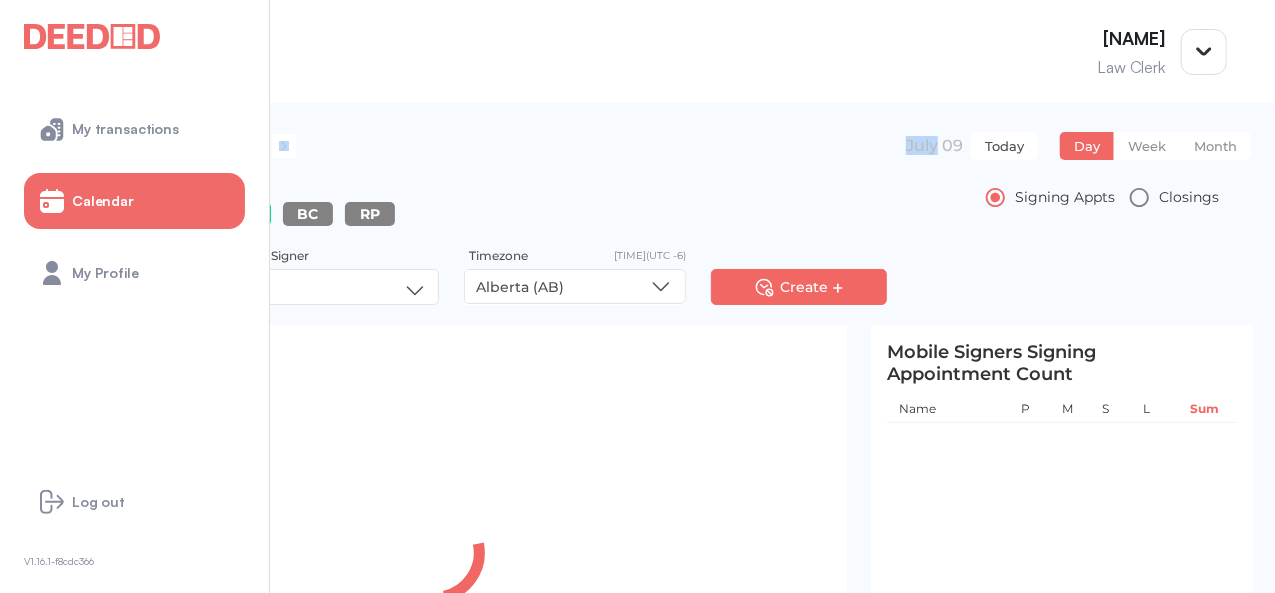 click on "**********" at bounding box center (637, 204) 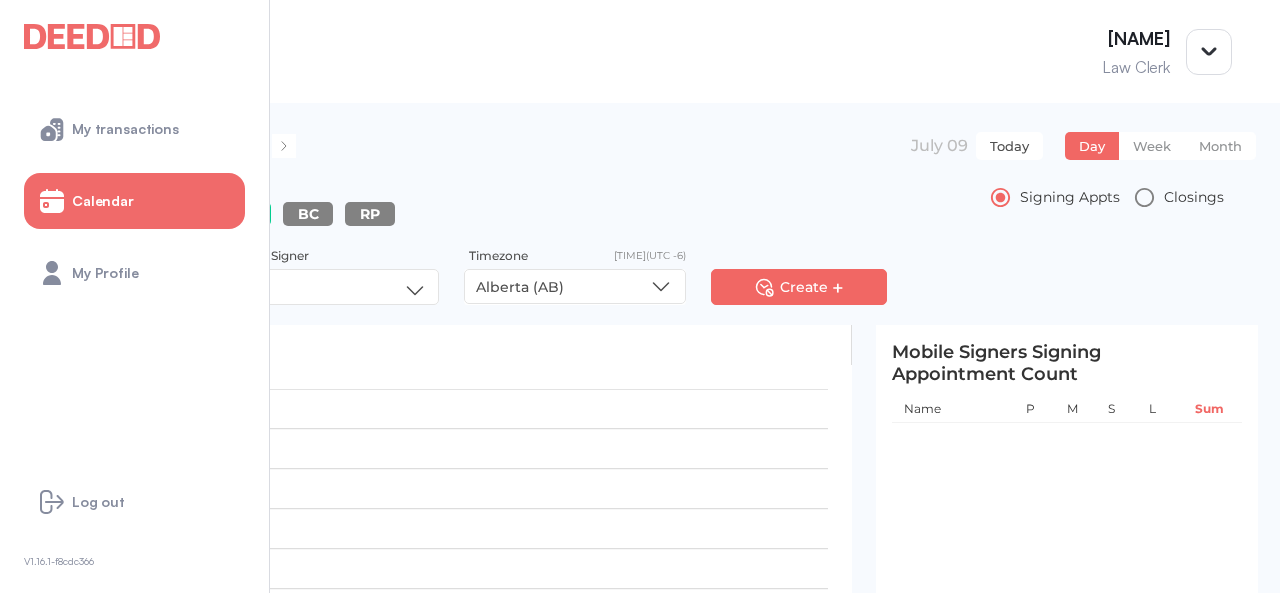 click on "Signing Appts Closings" at bounding box center [631, 197] 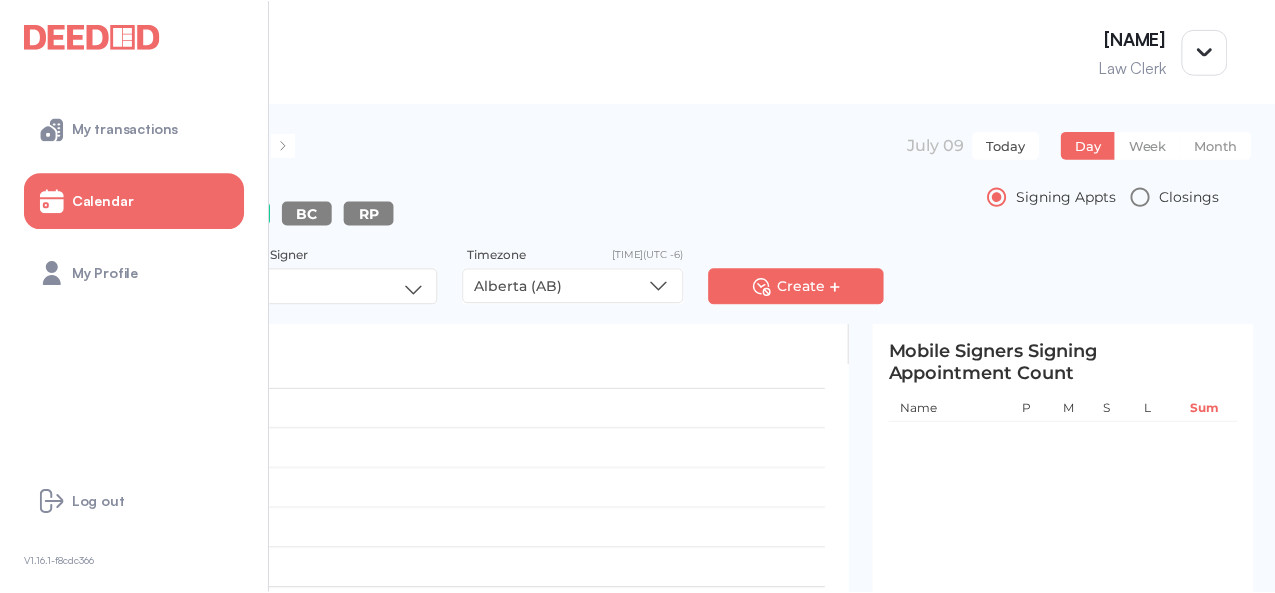 scroll, scrollTop: 0, scrollLeft: 0, axis: both 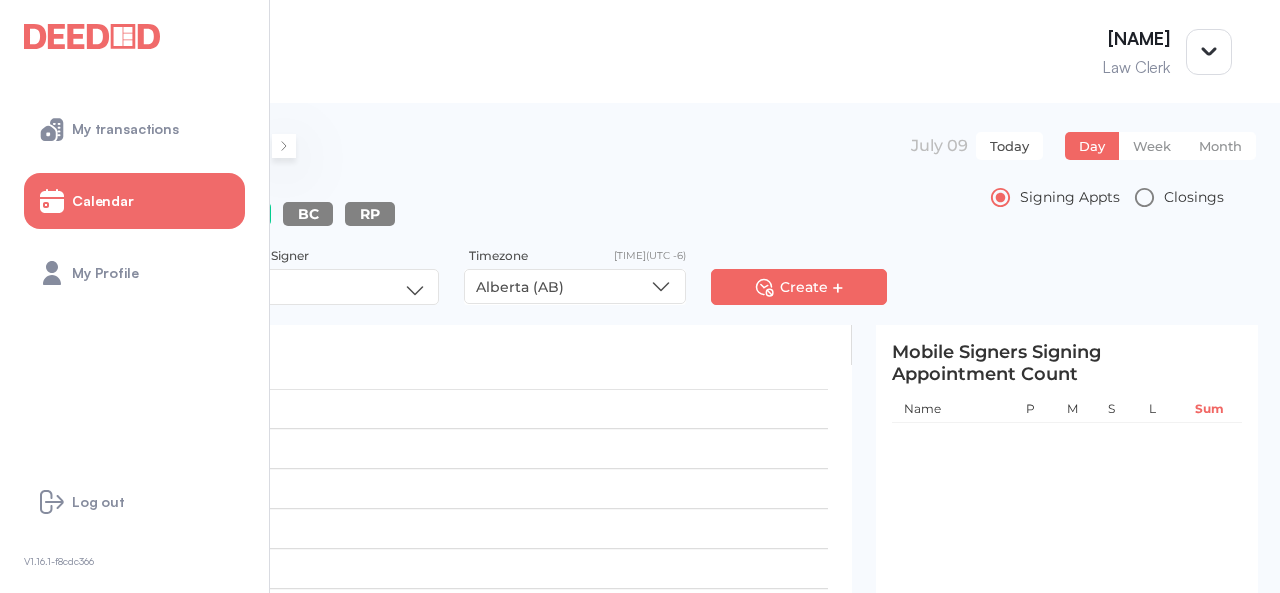 click at bounding box center (284, 146) 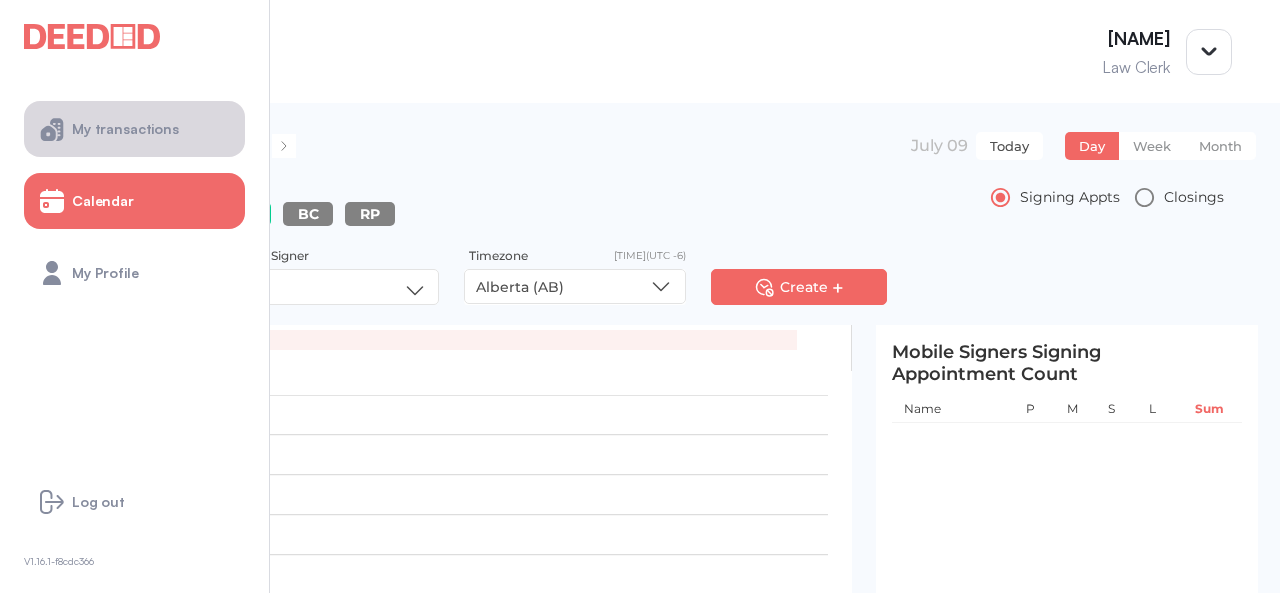 click on "My transactions" at bounding box center (125, 129) 